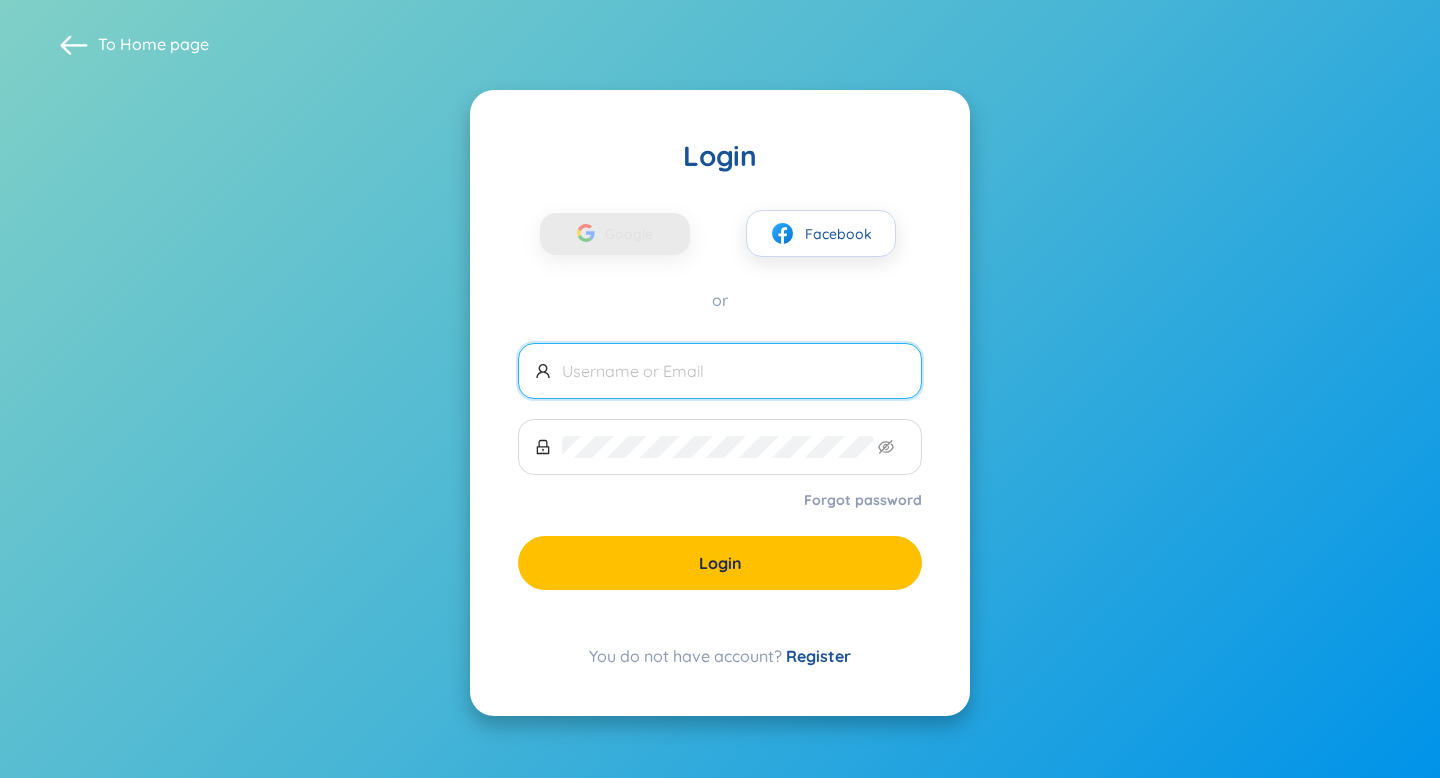 scroll, scrollTop: 0, scrollLeft: 0, axis: both 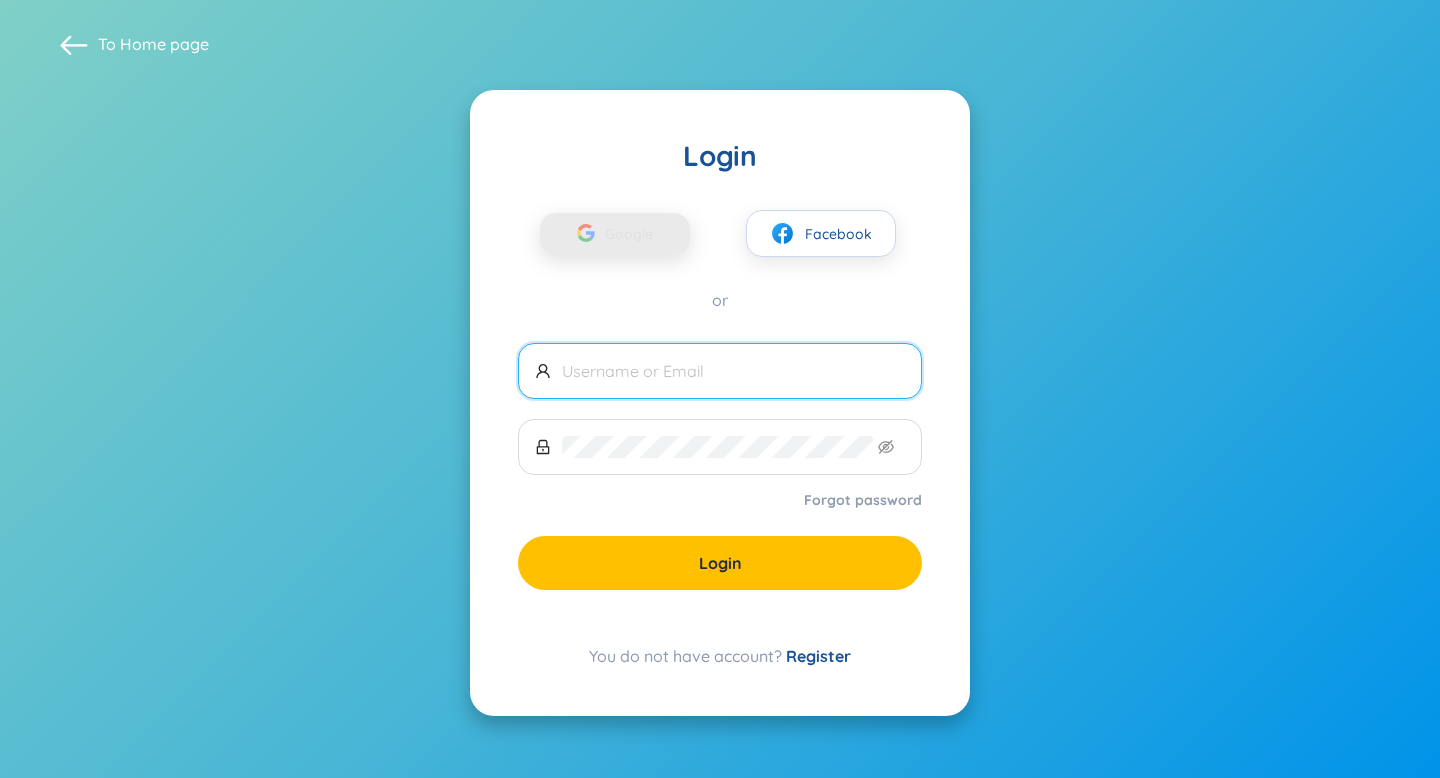 click at bounding box center (586, 236) 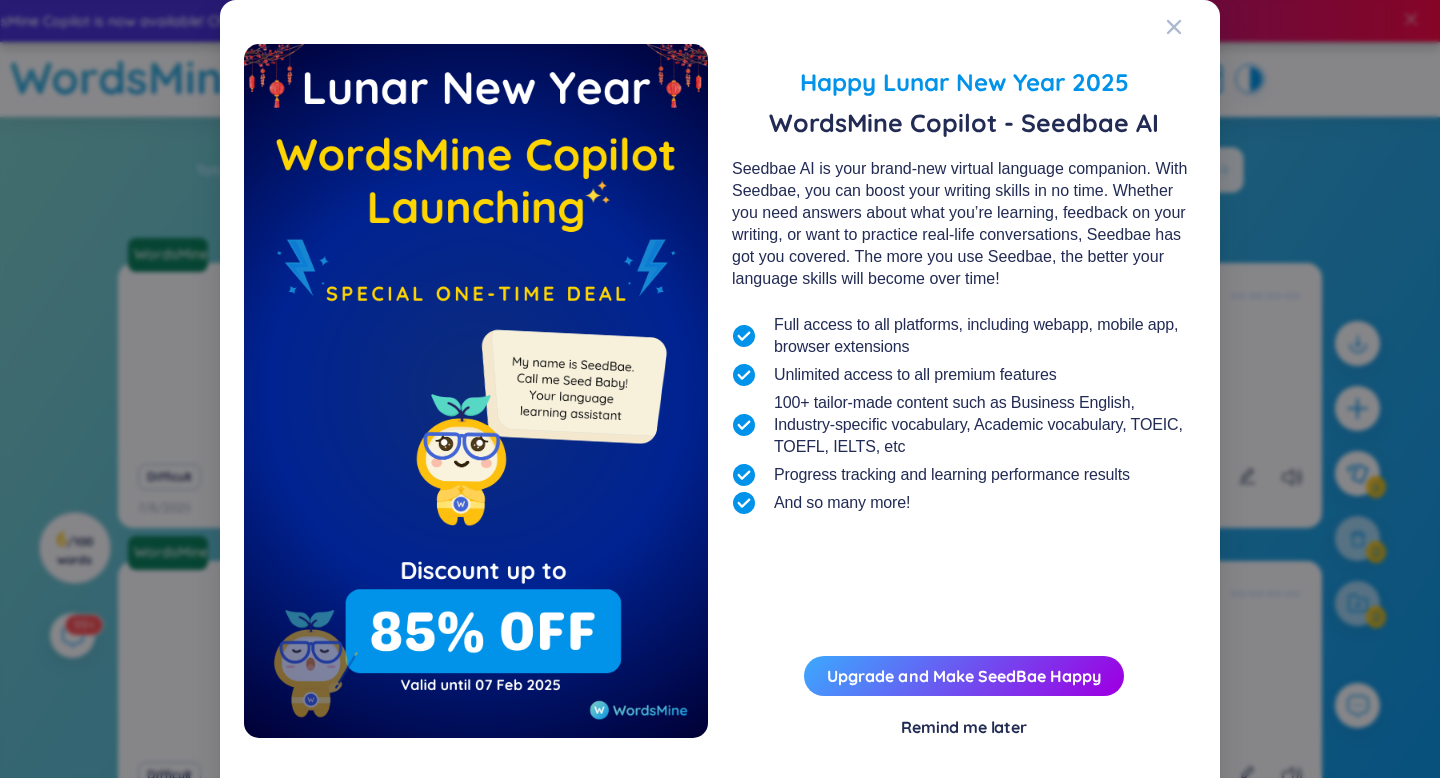 scroll, scrollTop: 0, scrollLeft: 0, axis: both 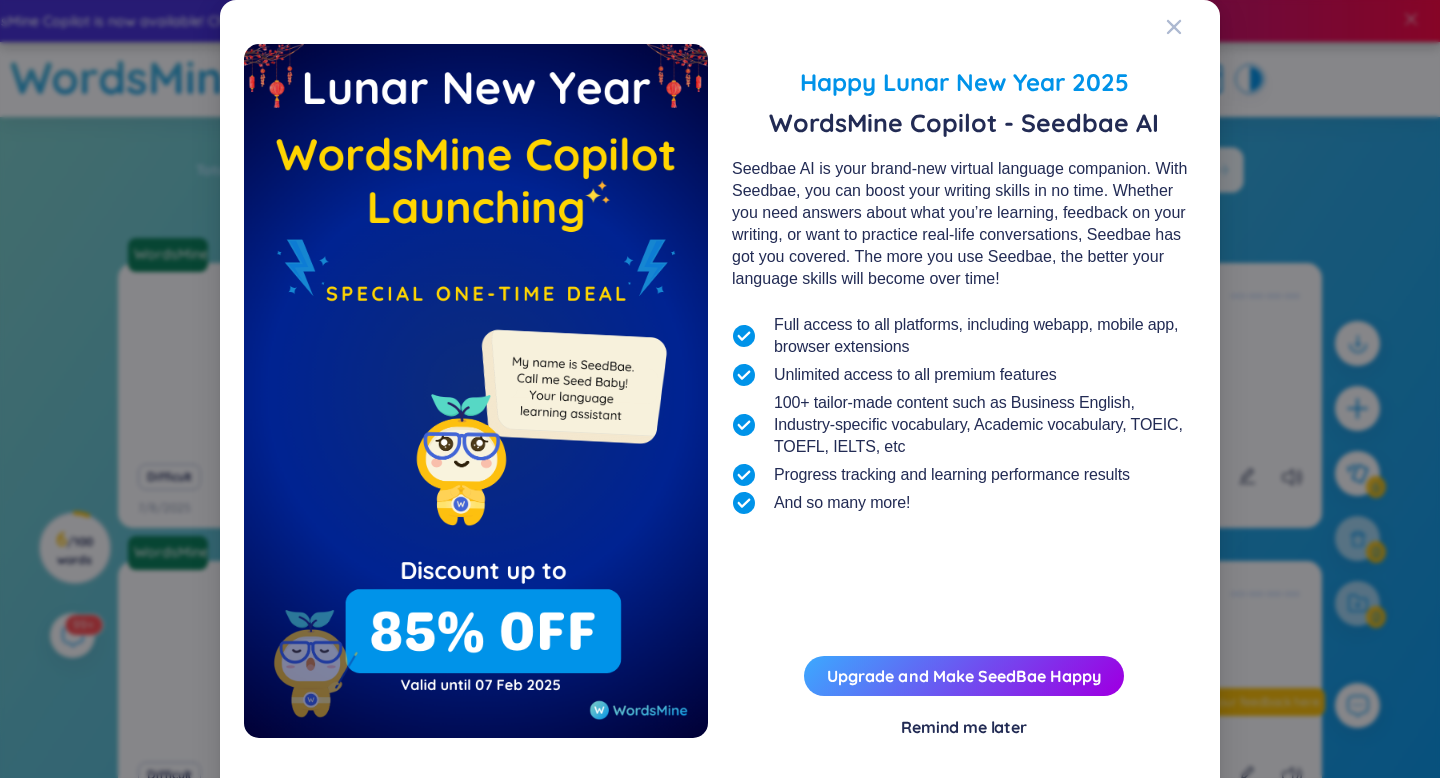 click on "Remind me later" at bounding box center [964, 727] 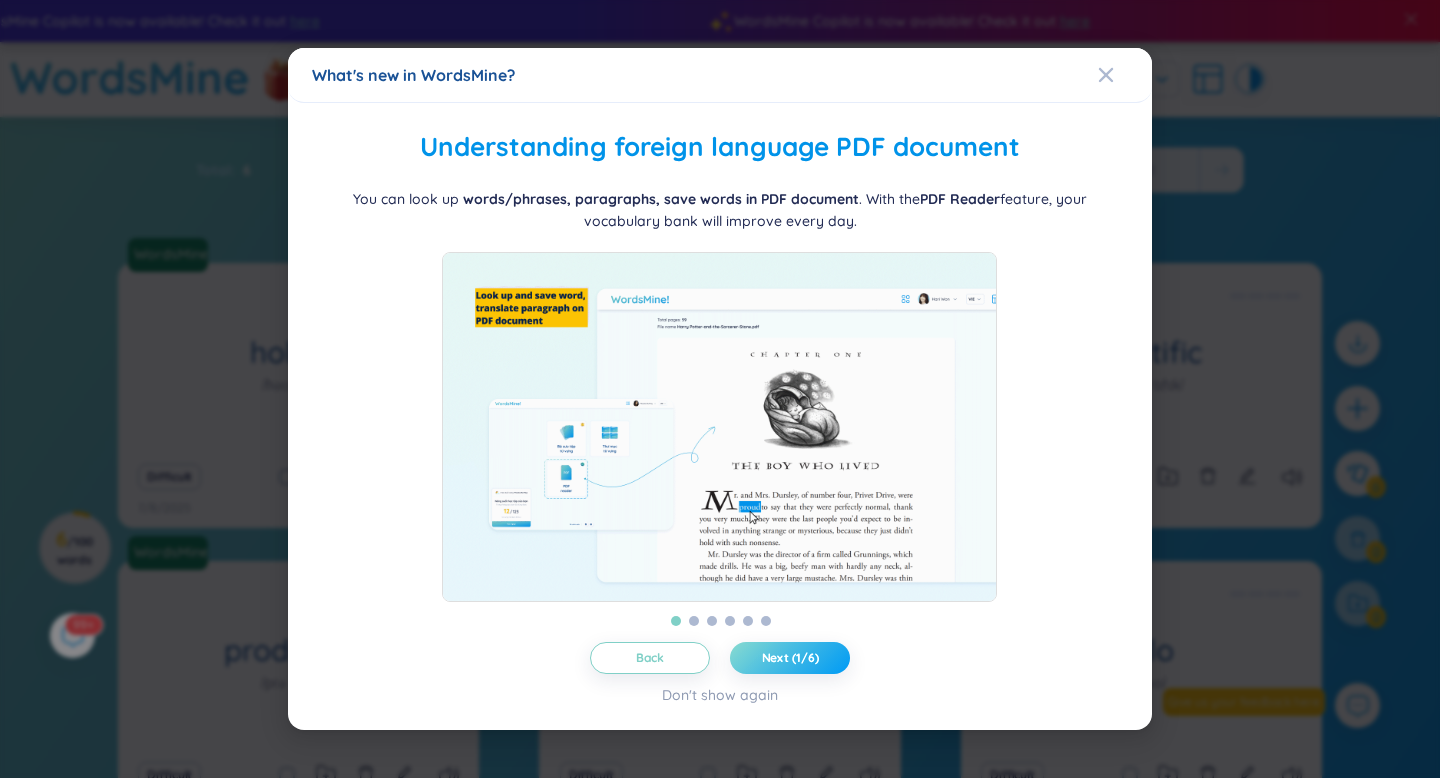 click on "Next (1/6)" at bounding box center (790, 658) 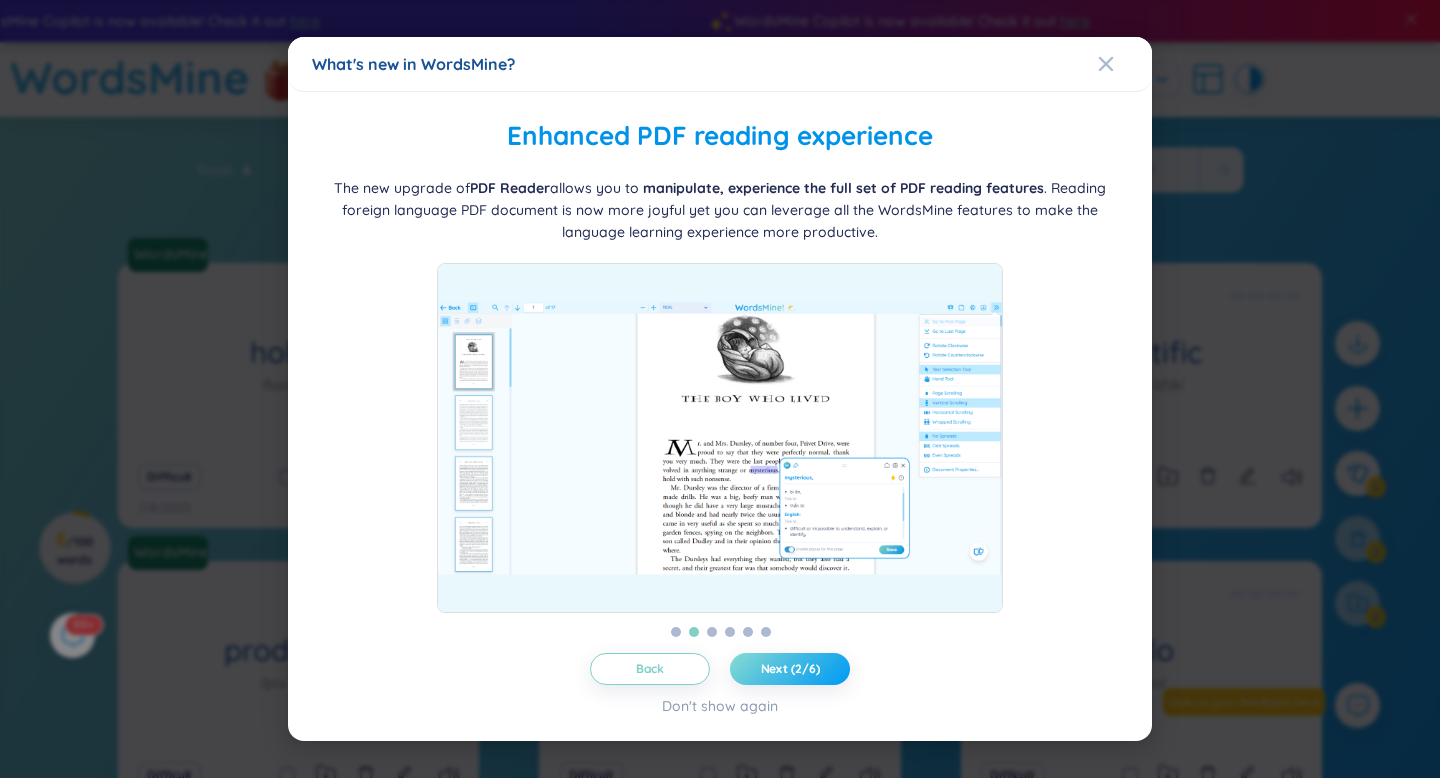 click on "Next (2/6)" at bounding box center (790, 669) 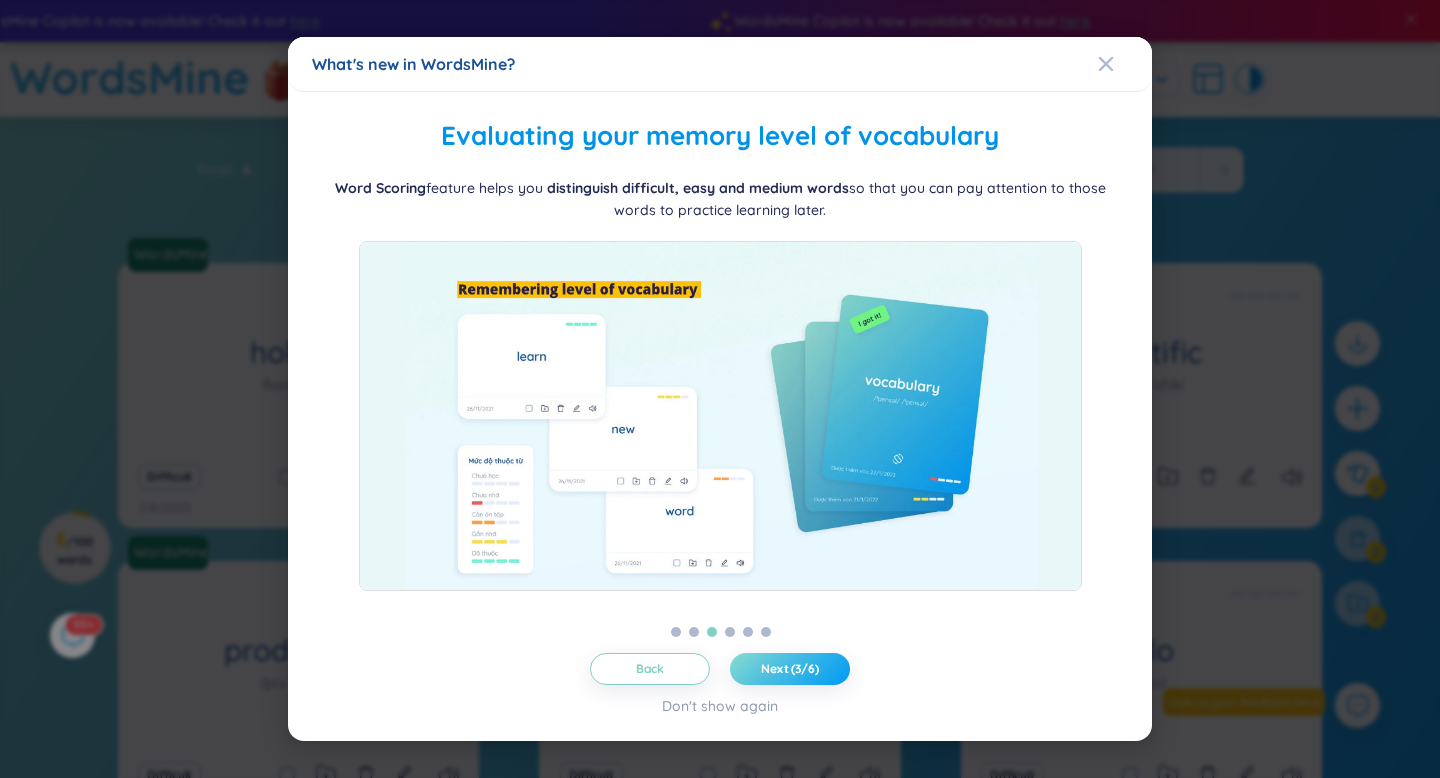 click on "Next (3/6)" at bounding box center (790, 669) 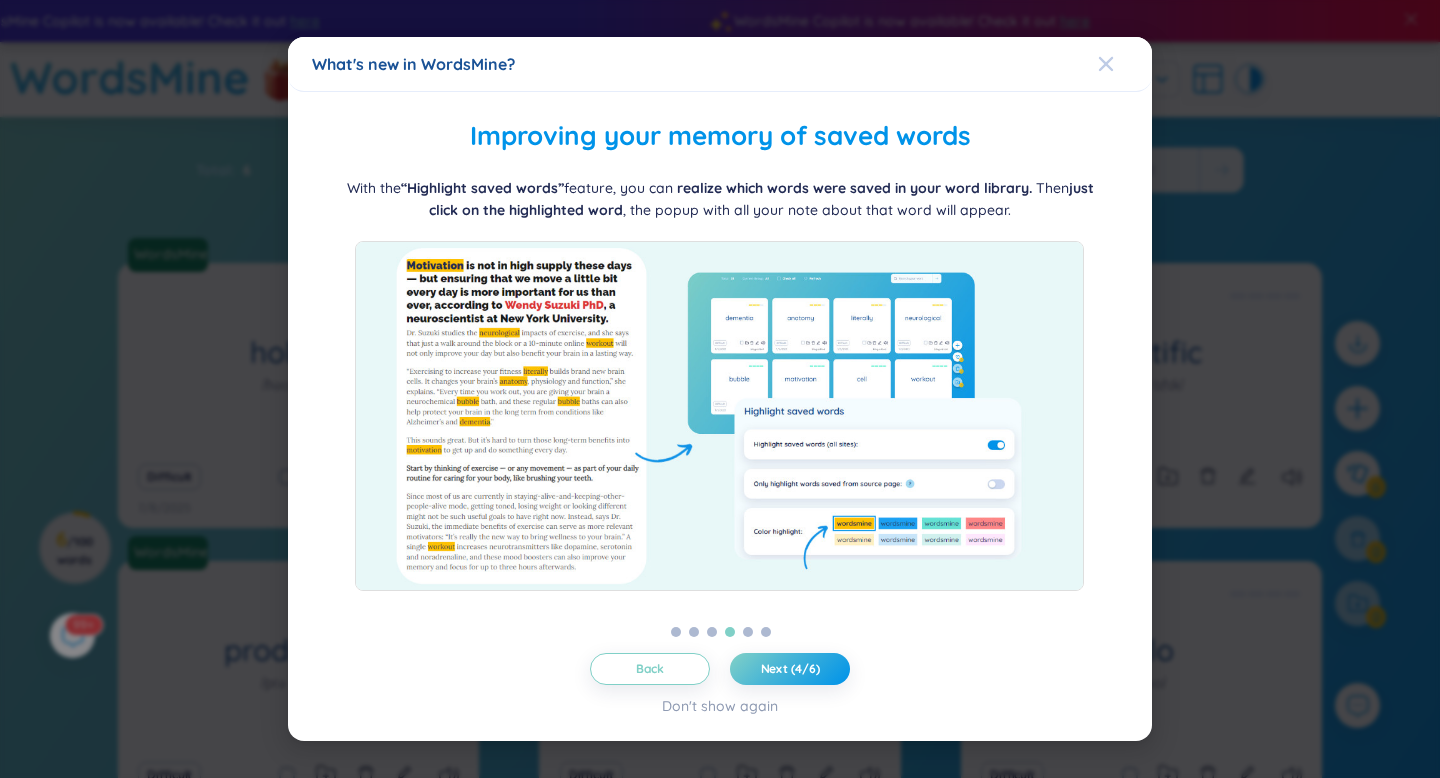 click 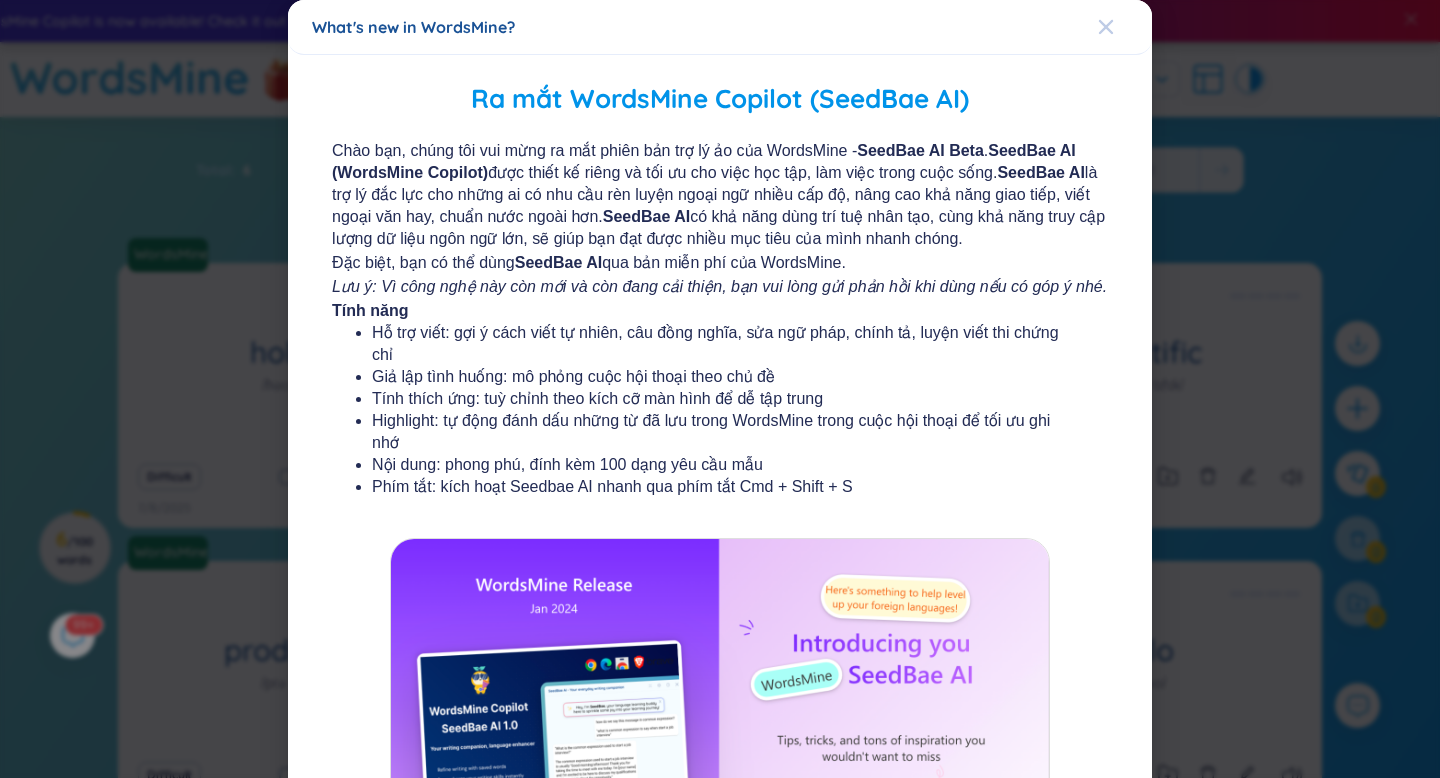 click 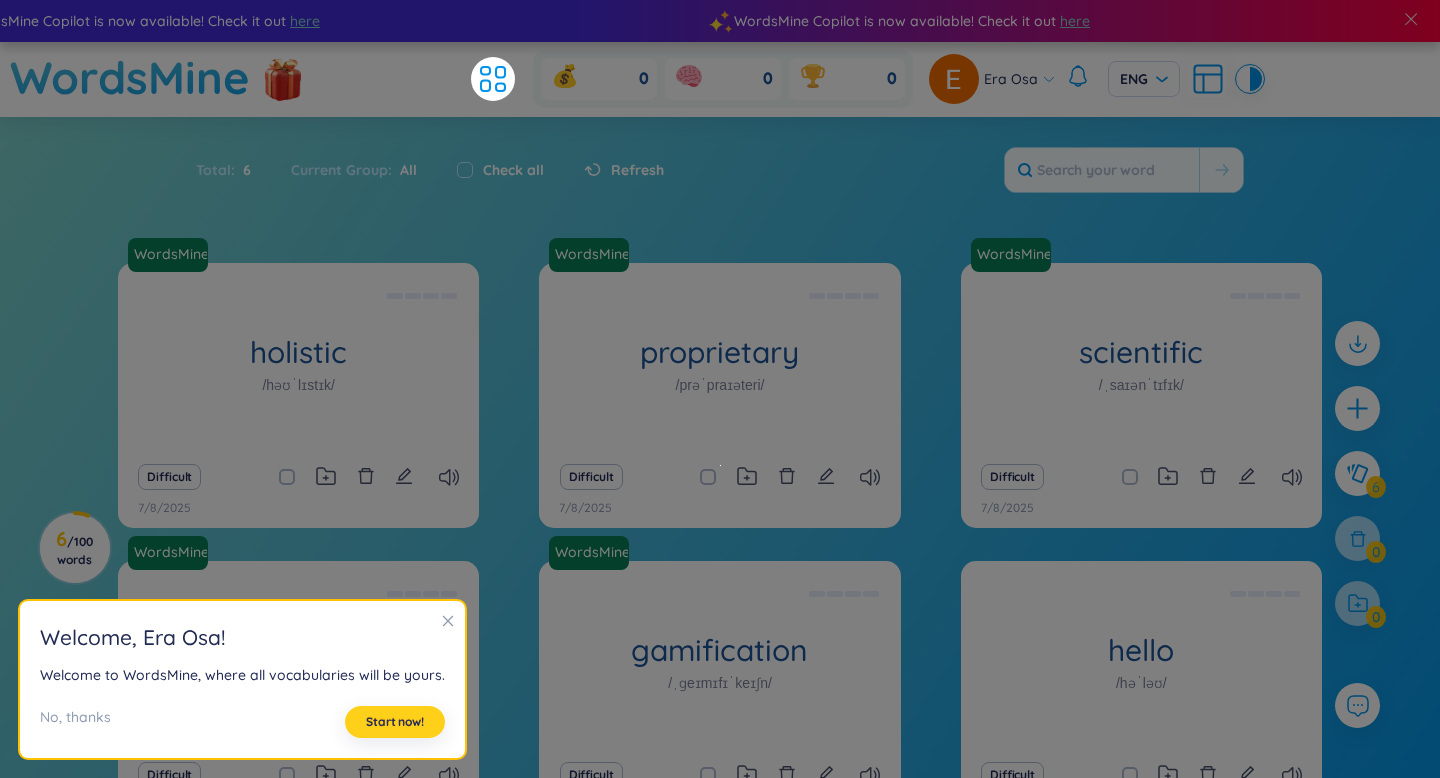 click on "Start now!" at bounding box center (395, 722) 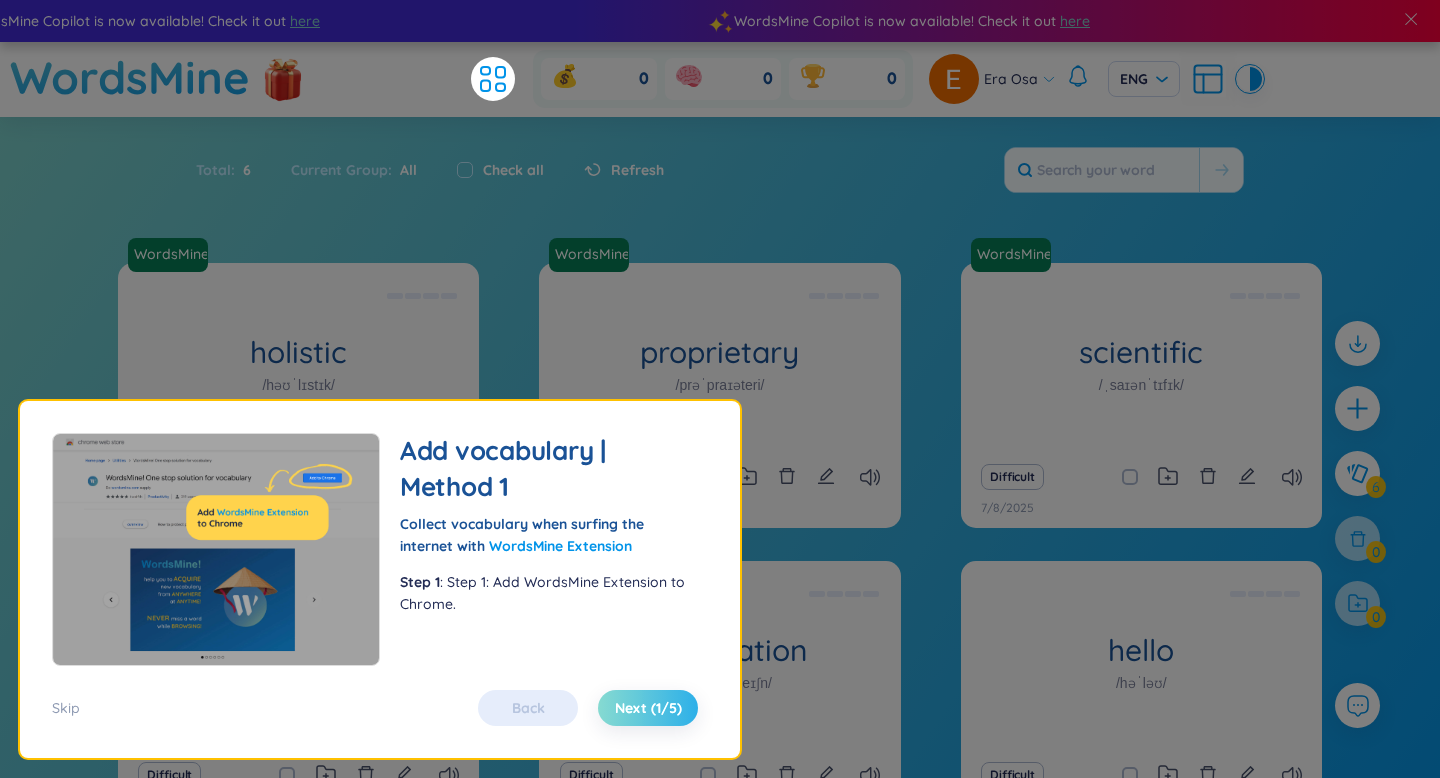 click on "Next (1/5)" at bounding box center [648, 708] 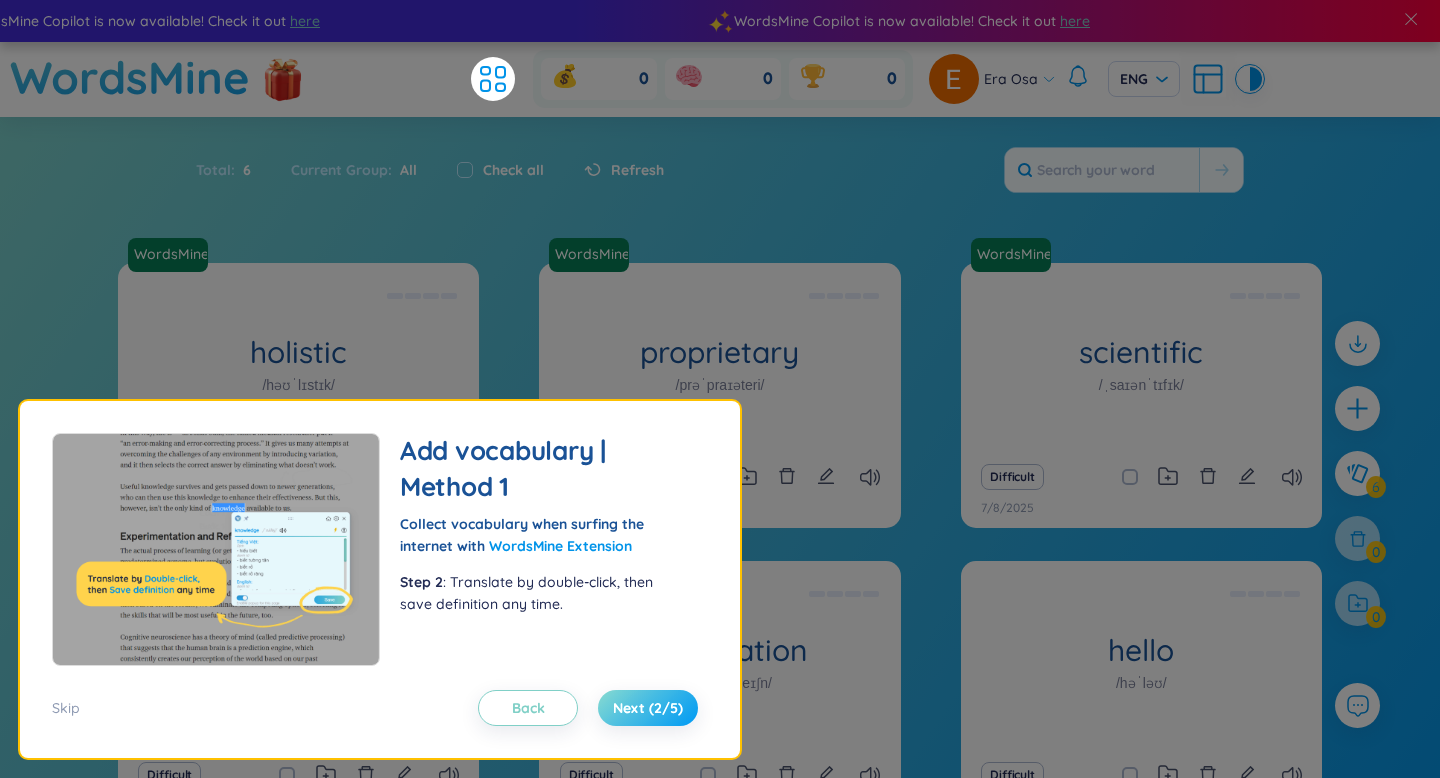click on "Next (2/5)" at bounding box center (648, 708) 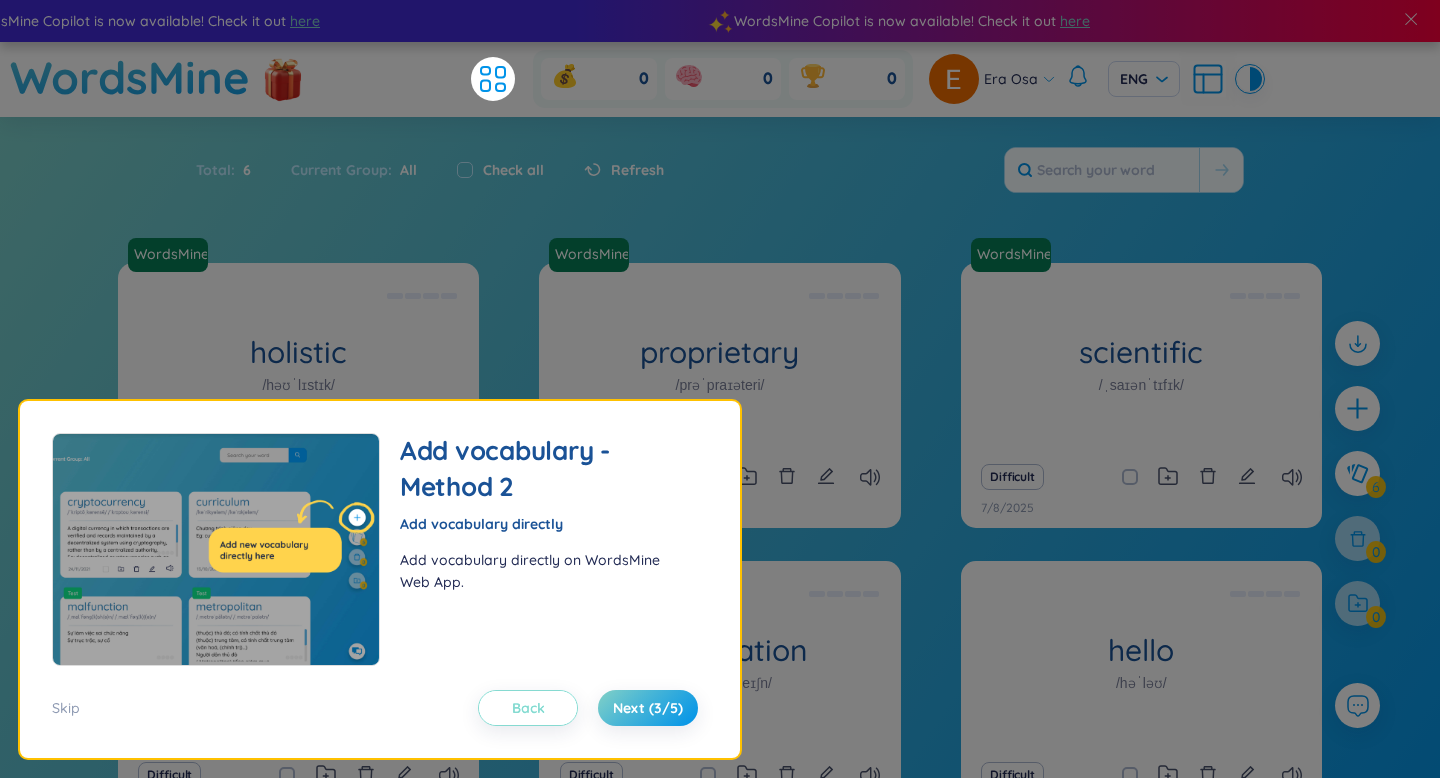 click on "Back" at bounding box center (528, 708) 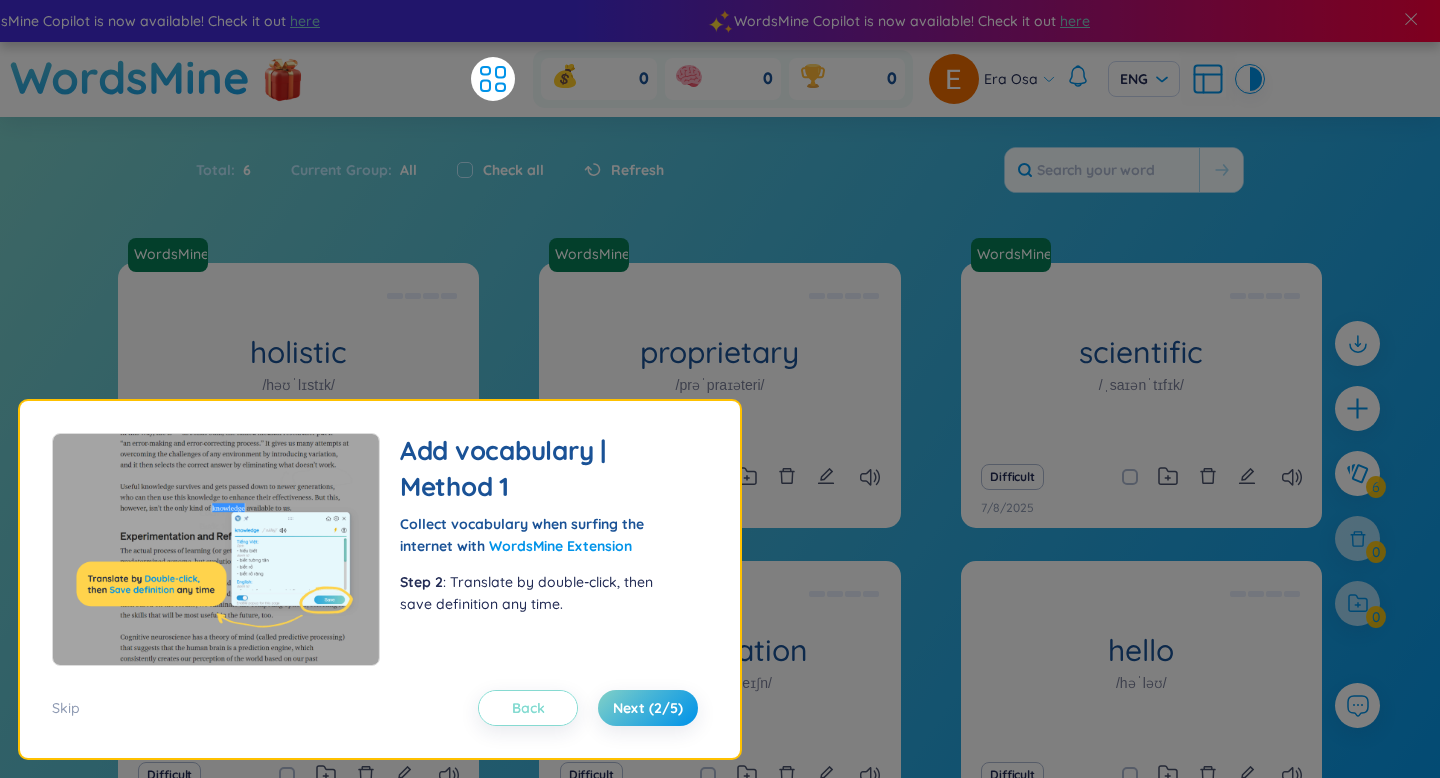 click on "Back" at bounding box center (528, 708) 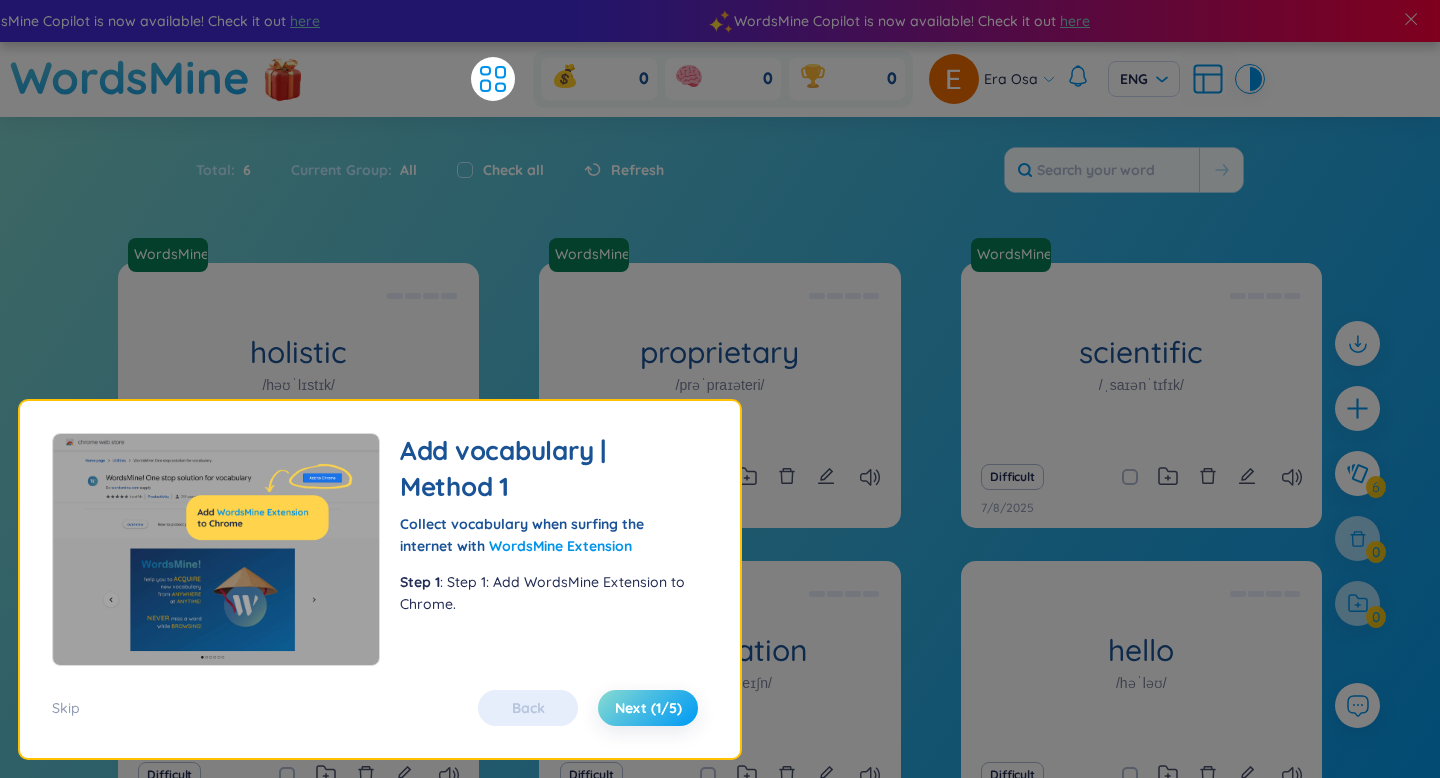 click on "Next (1/5)" at bounding box center (648, 708) 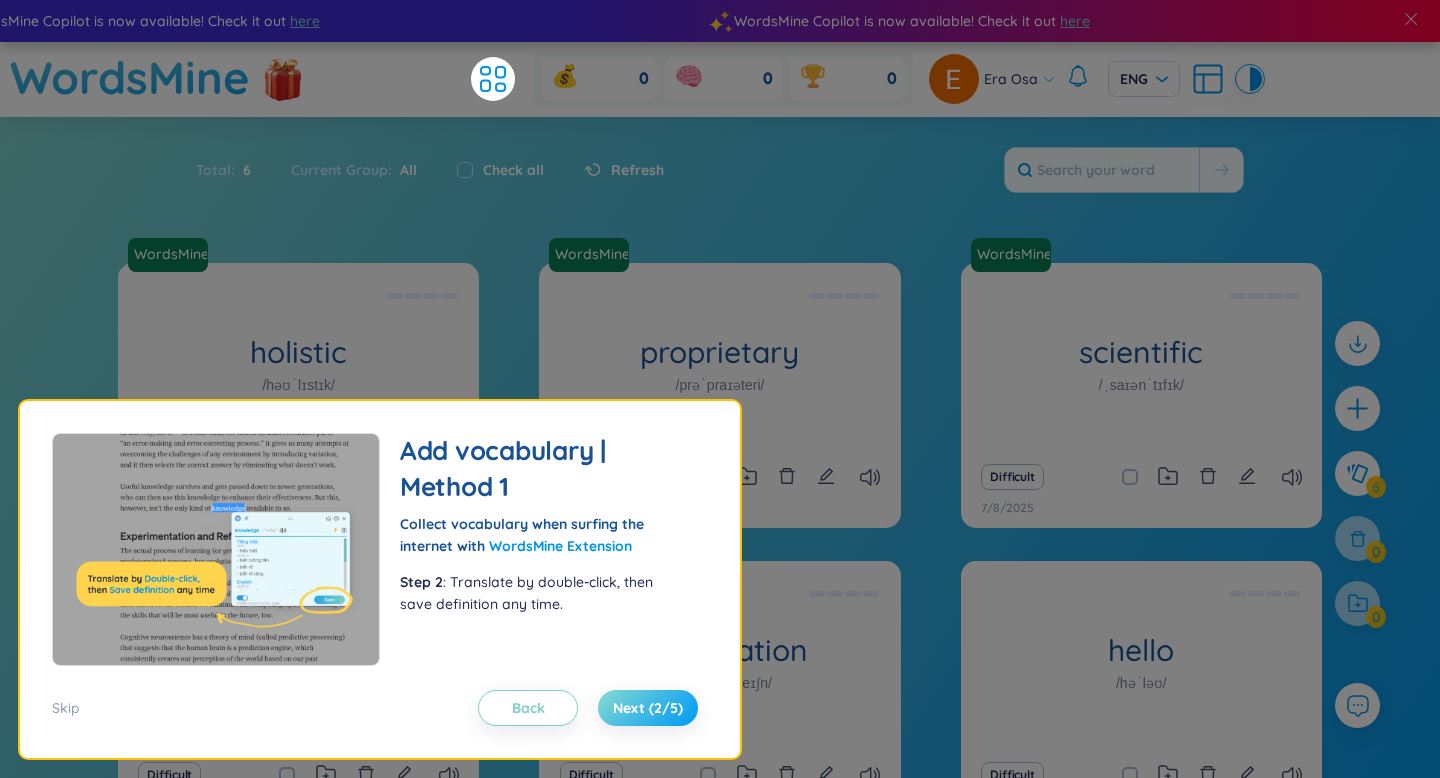 click on "Next (2/5)" at bounding box center [648, 708] 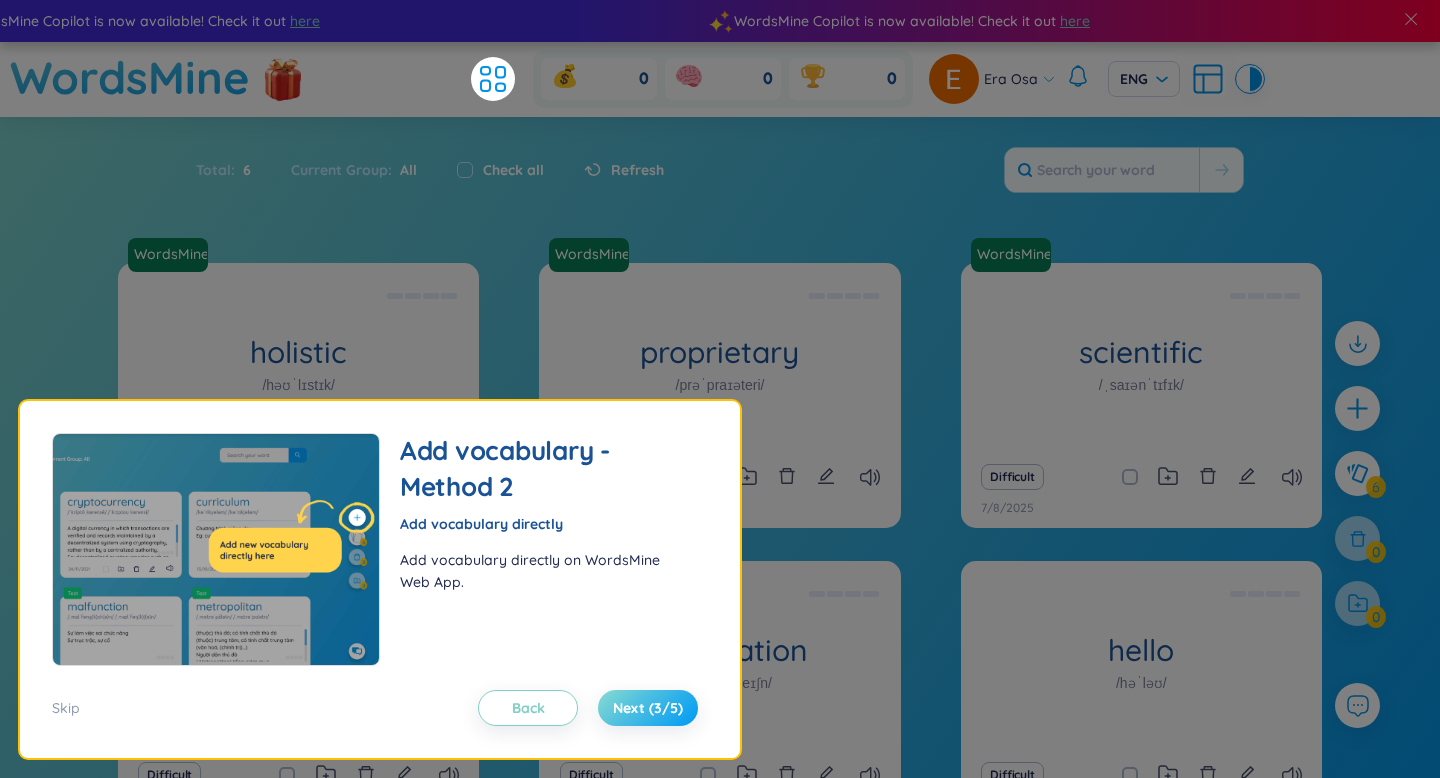 click on "Next (3/5)" at bounding box center (648, 708) 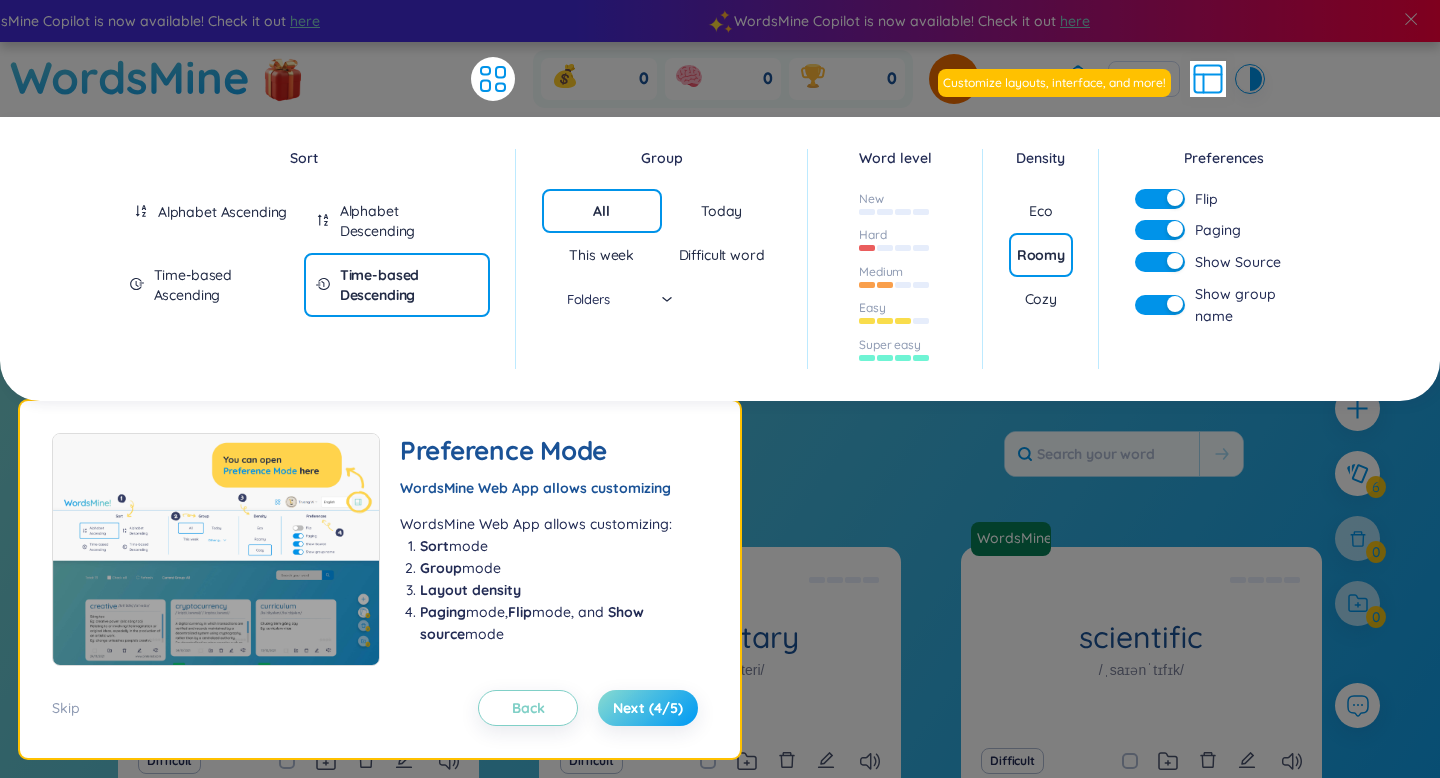 click on "Next (4/5)" at bounding box center (648, 708) 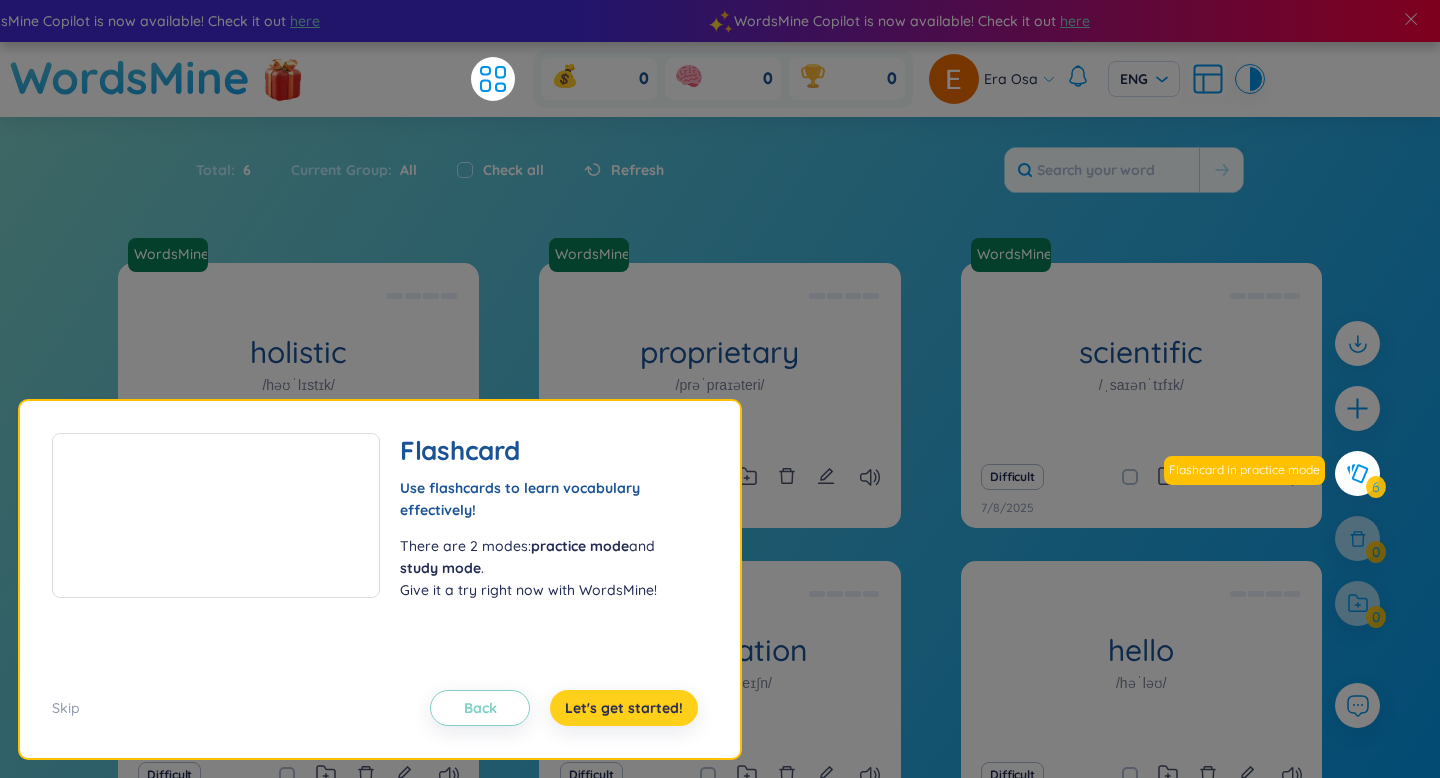 click on "Let's get started!" at bounding box center (624, 708) 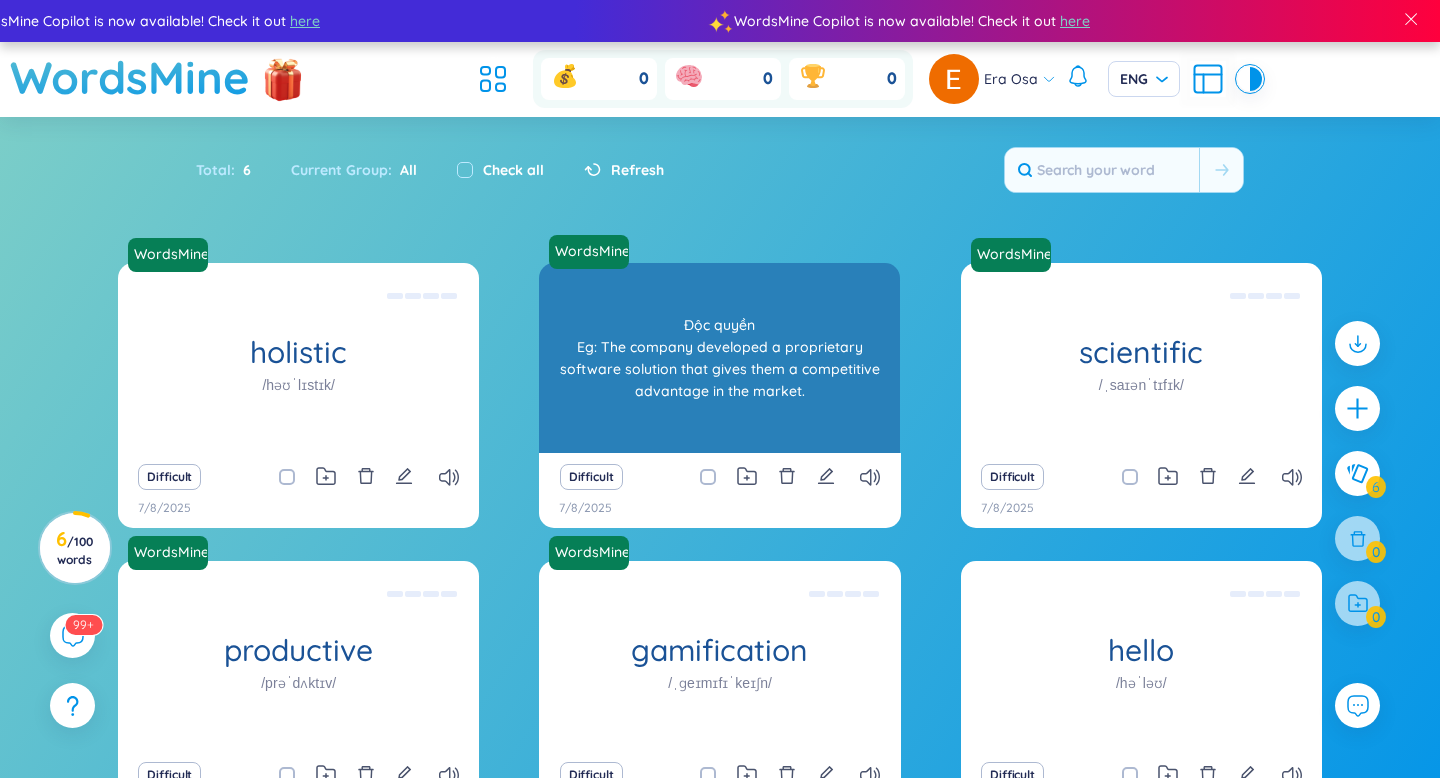 click on "Độc quyền
Eg: The company developed a proprietary software solution that gives them a competitive advantage in the market." at bounding box center [719, 358] 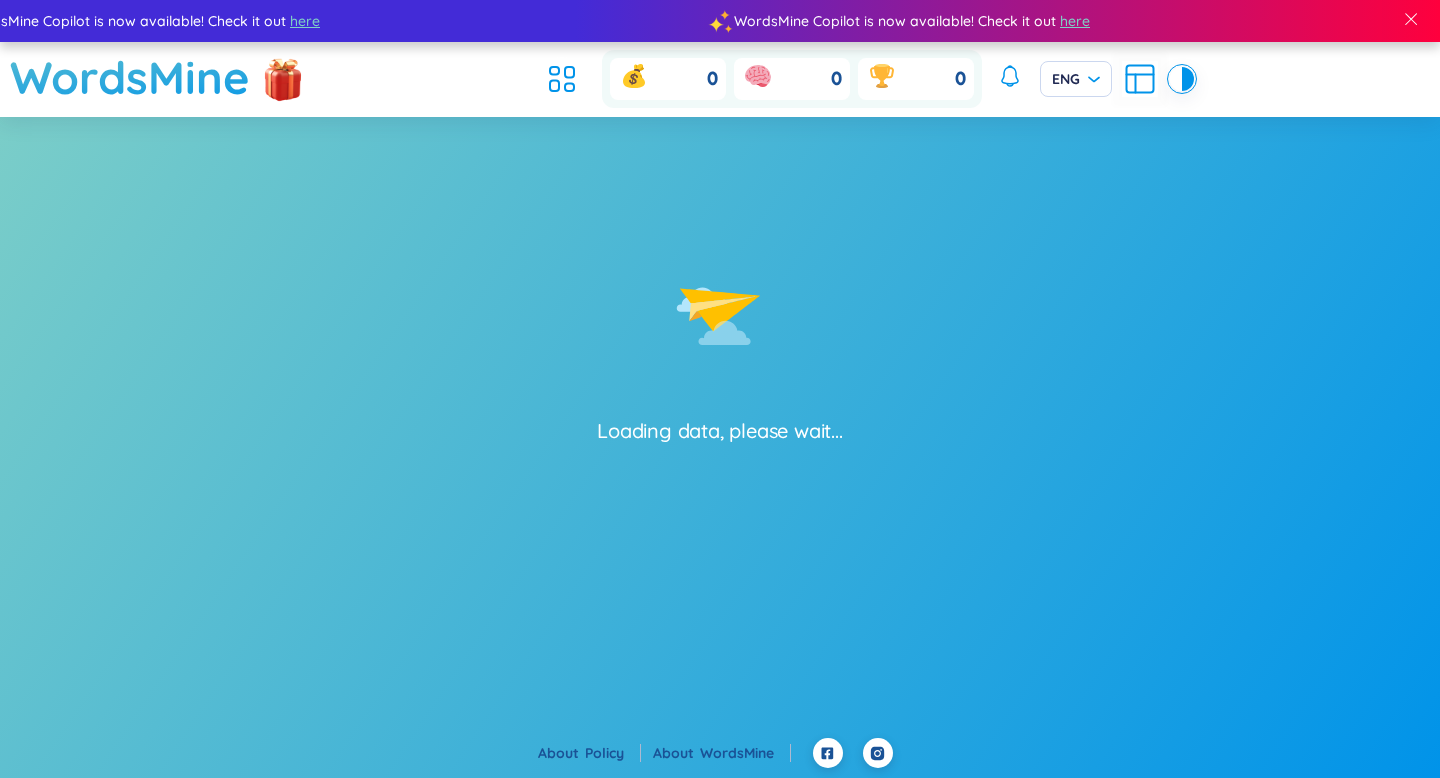 scroll, scrollTop: 0, scrollLeft: 0, axis: both 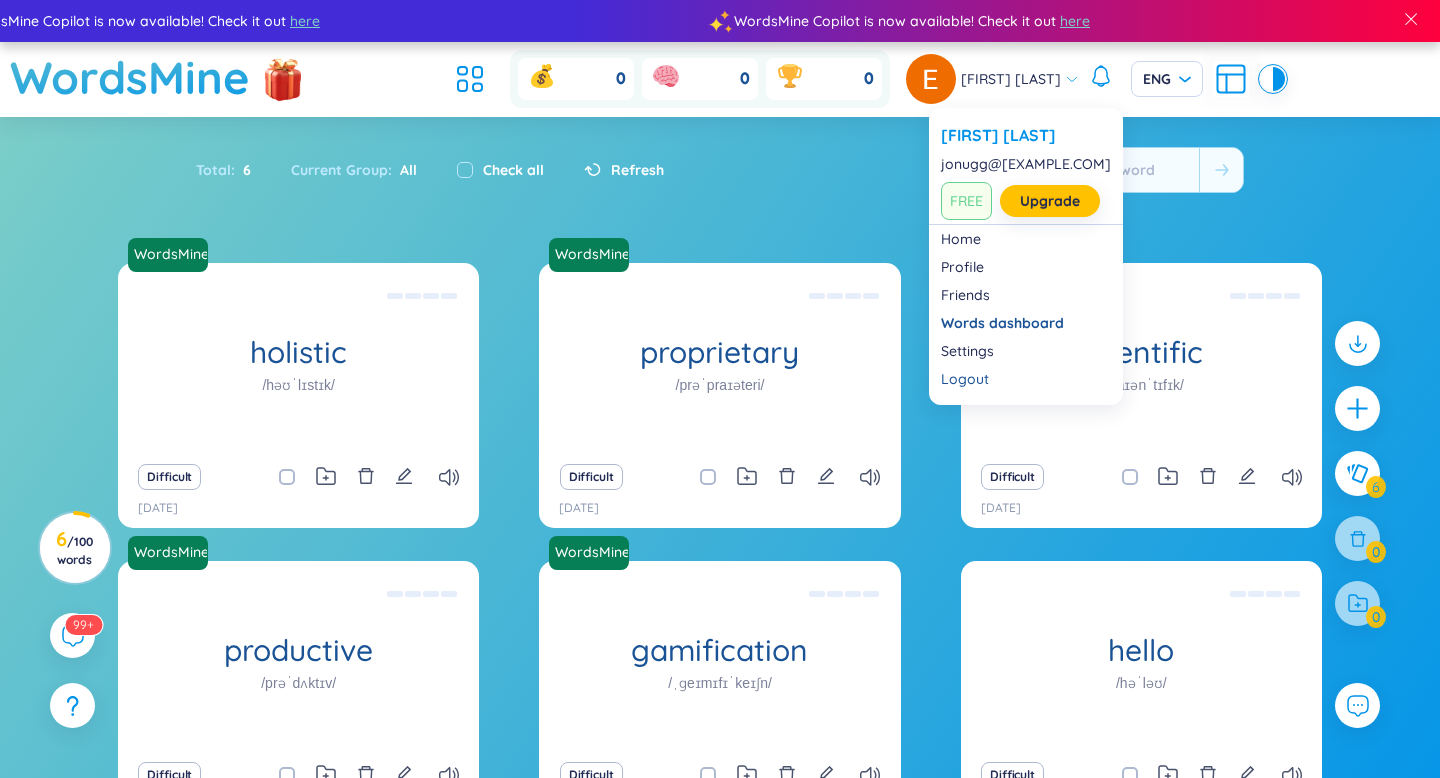 click on "Era Osa" at bounding box center (1011, 79) 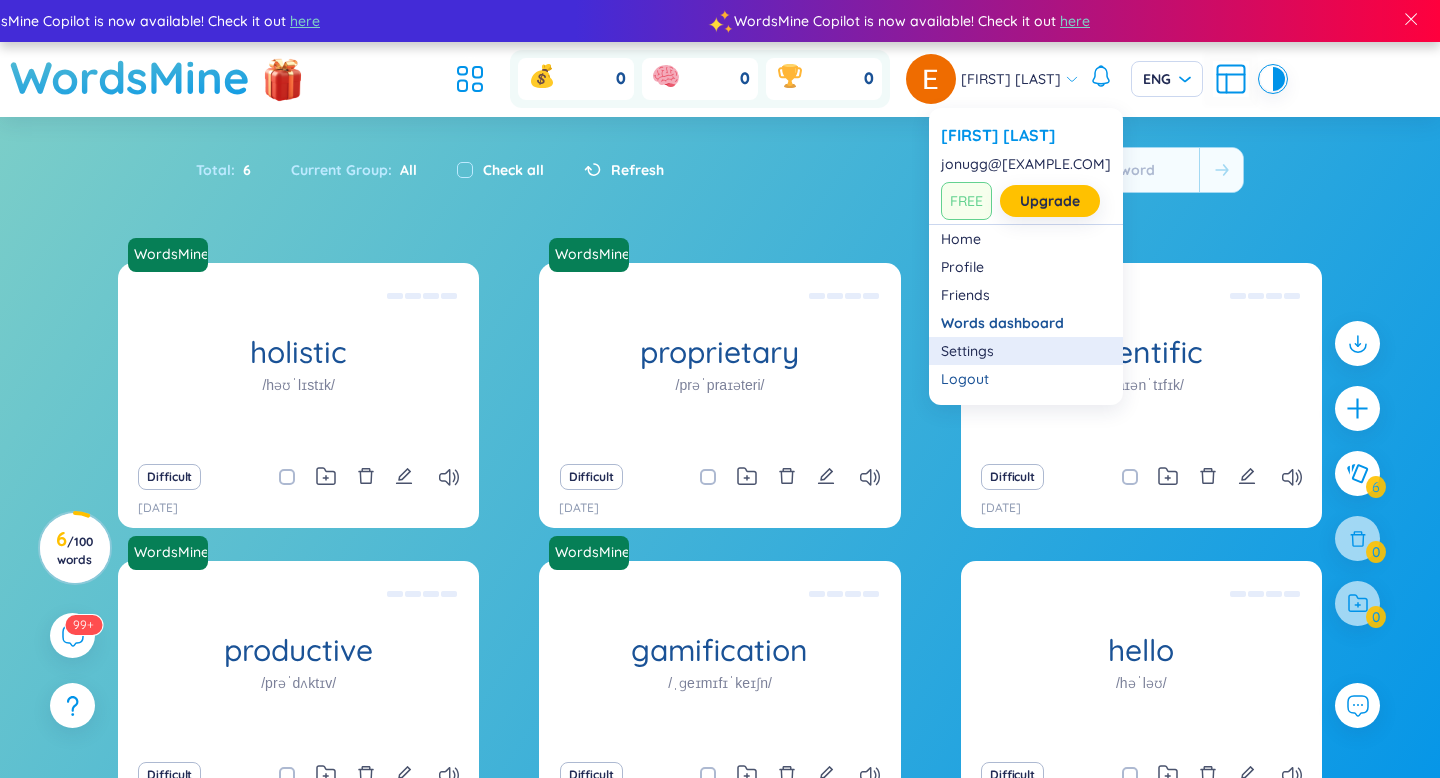 click on "Settings" at bounding box center (1026, 351) 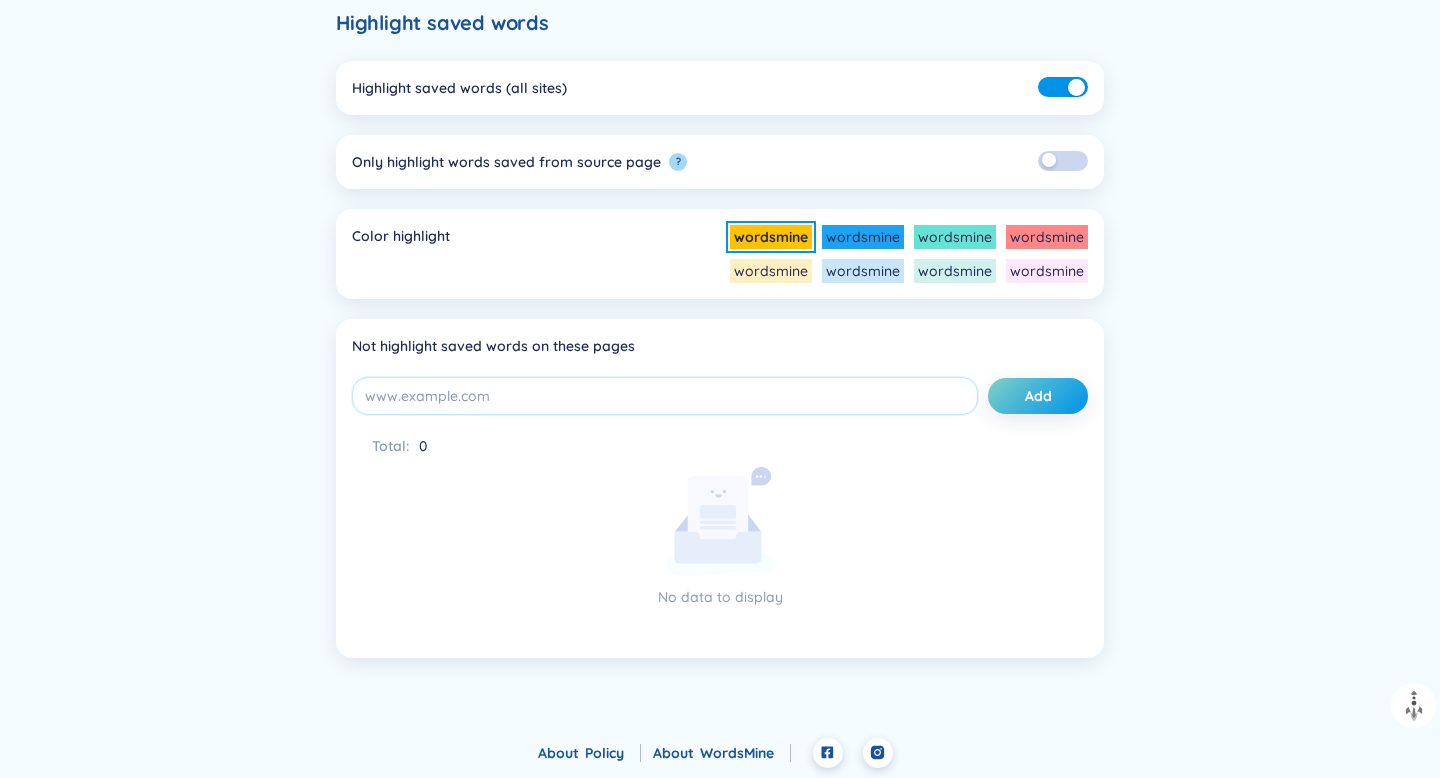 scroll, scrollTop: 0, scrollLeft: 0, axis: both 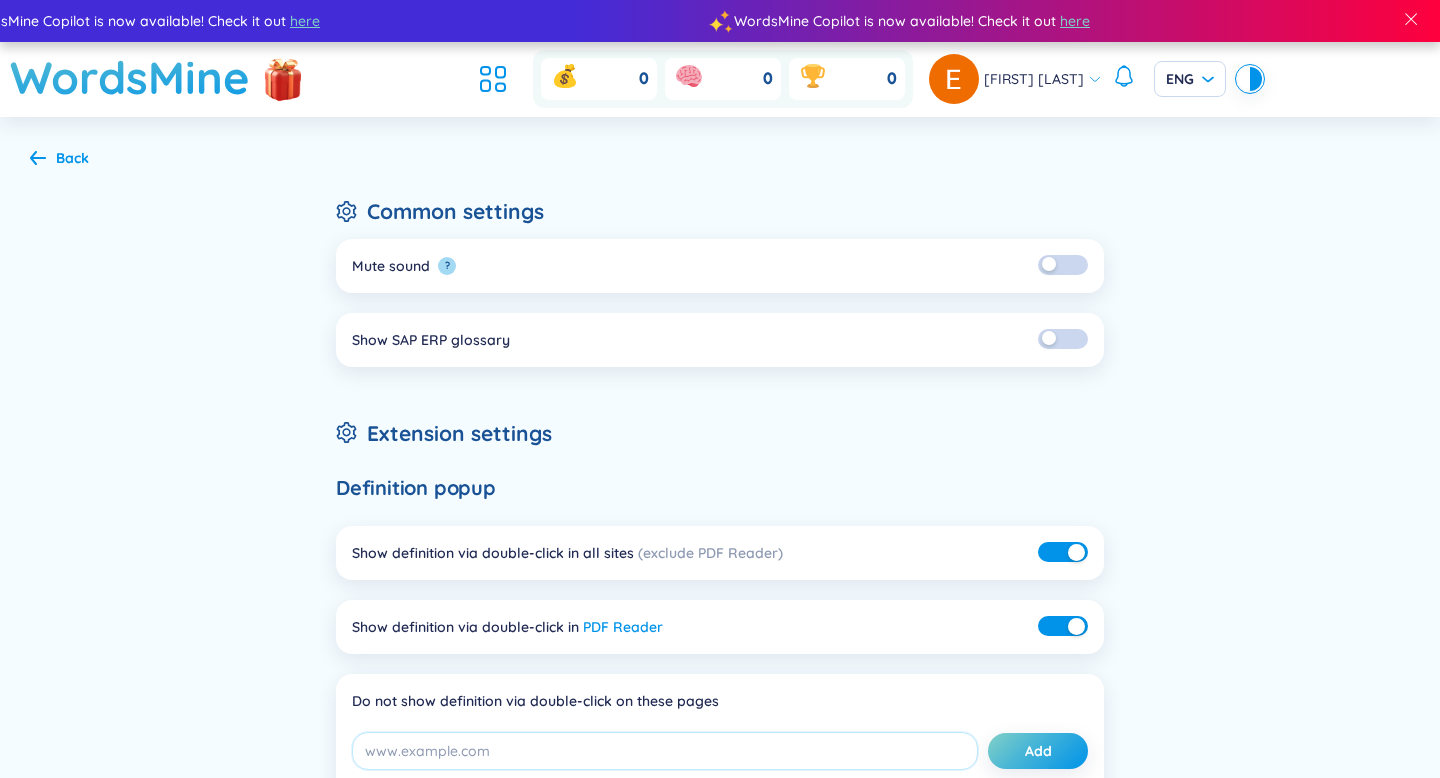 click on "Common settings" at bounding box center [720, 211] 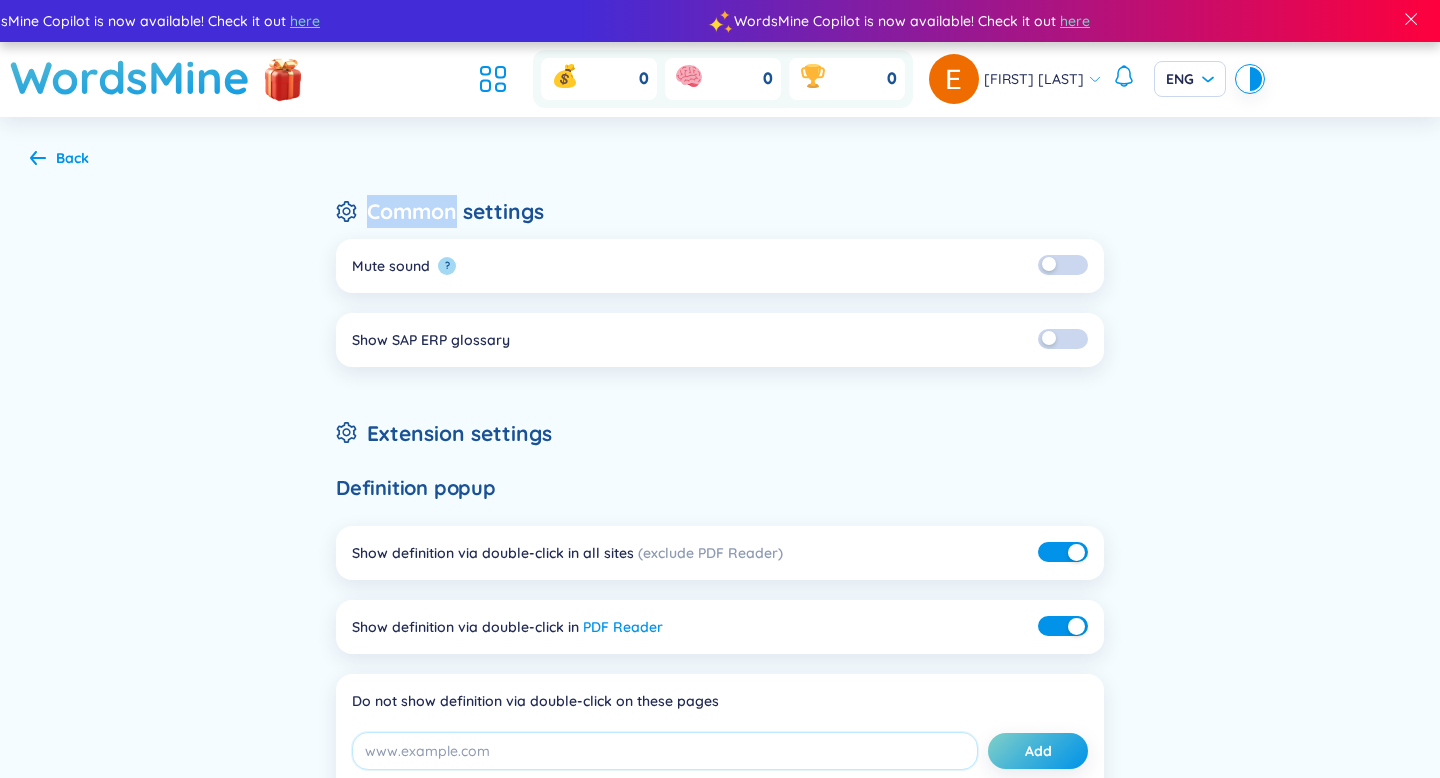 click on "Common settings" at bounding box center [720, 211] 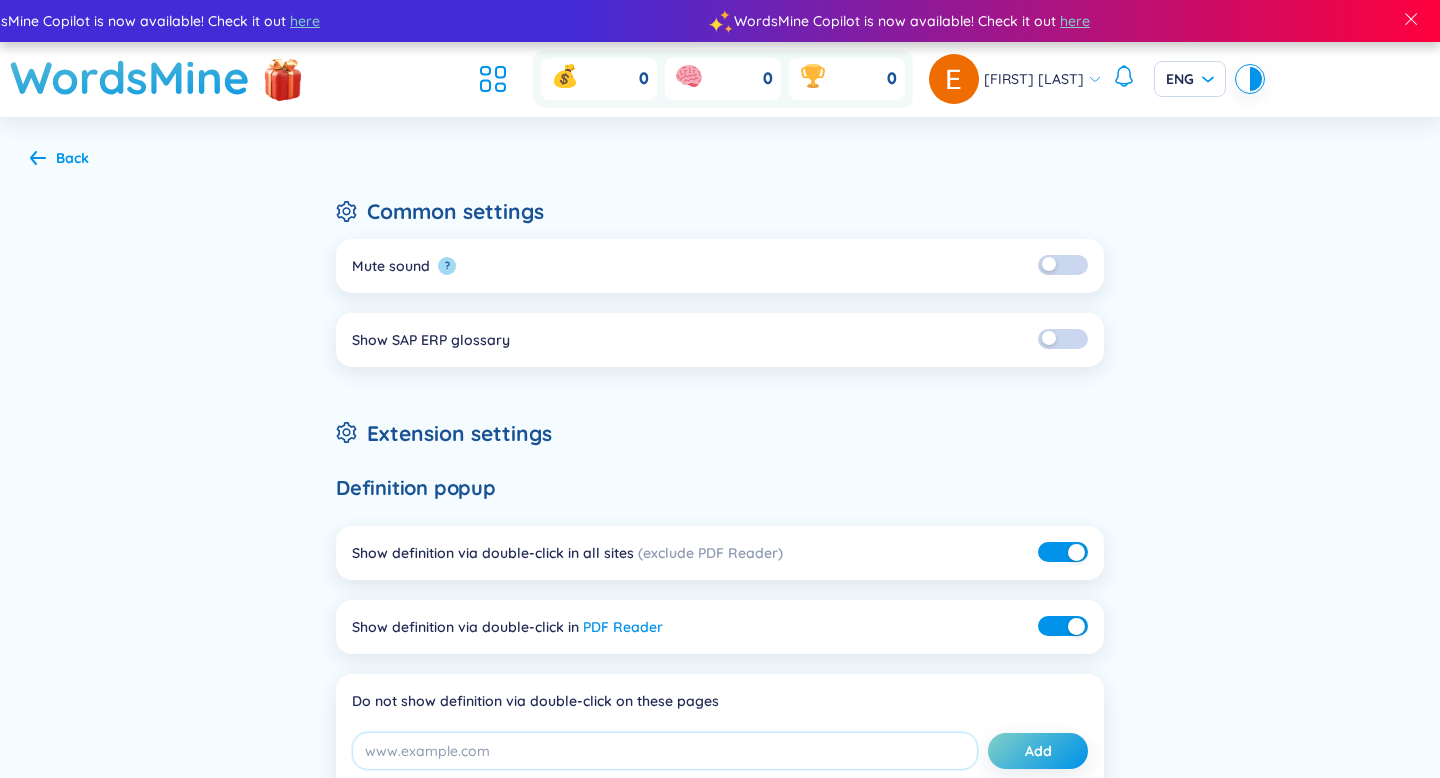 click on "Common settings" at bounding box center (720, 211) 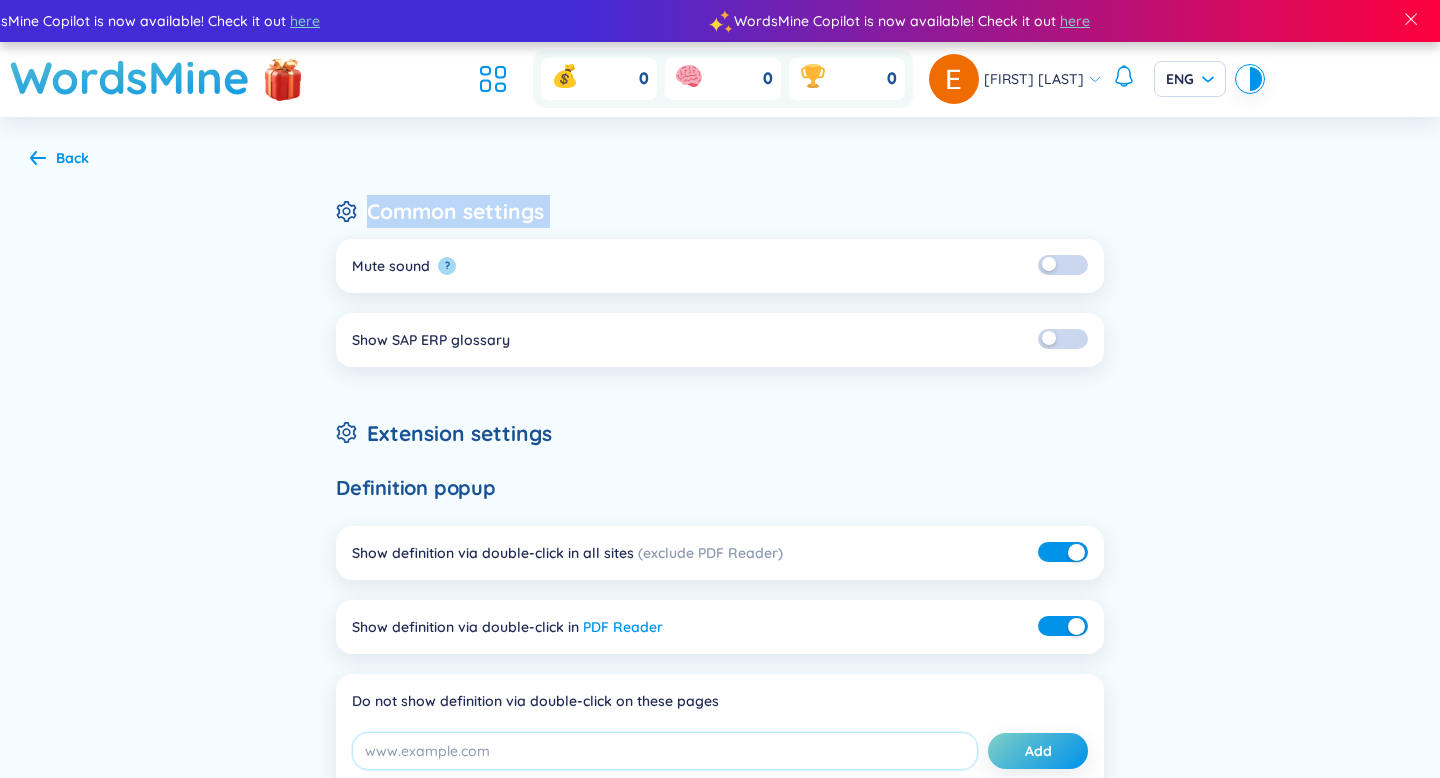 click on "Common settings" at bounding box center [720, 211] 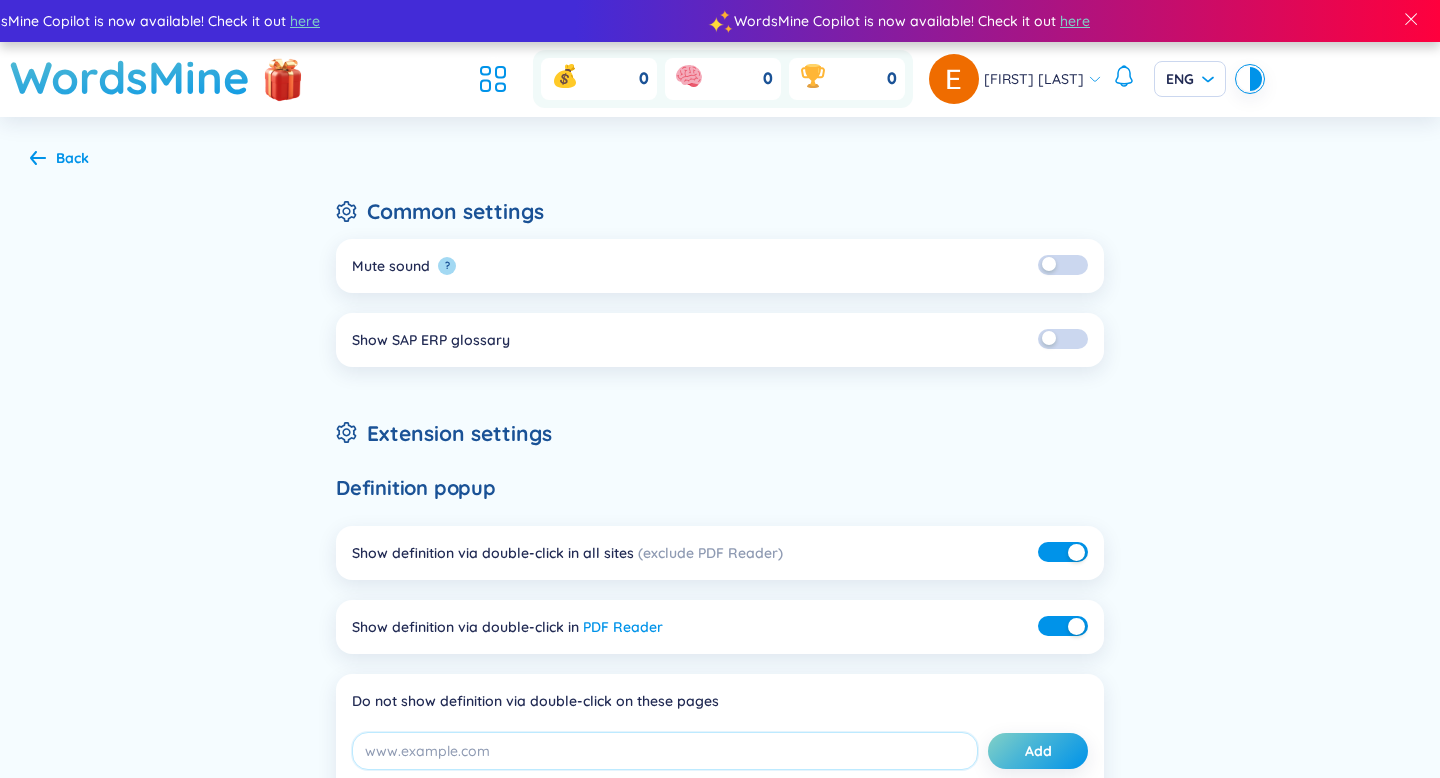 click on "Common settings" at bounding box center [720, 211] 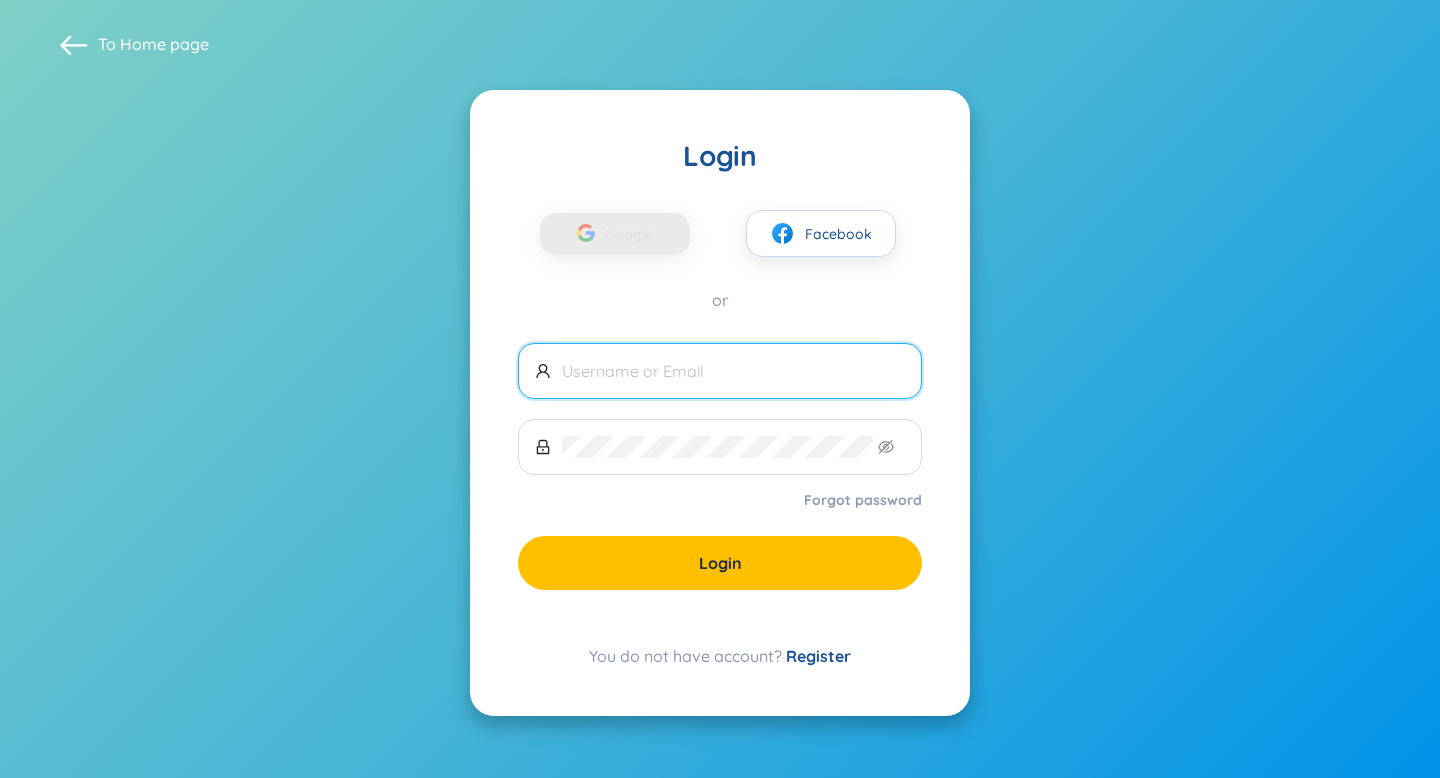 scroll, scrollTop: 0, scrollLeft: 0, axis: both 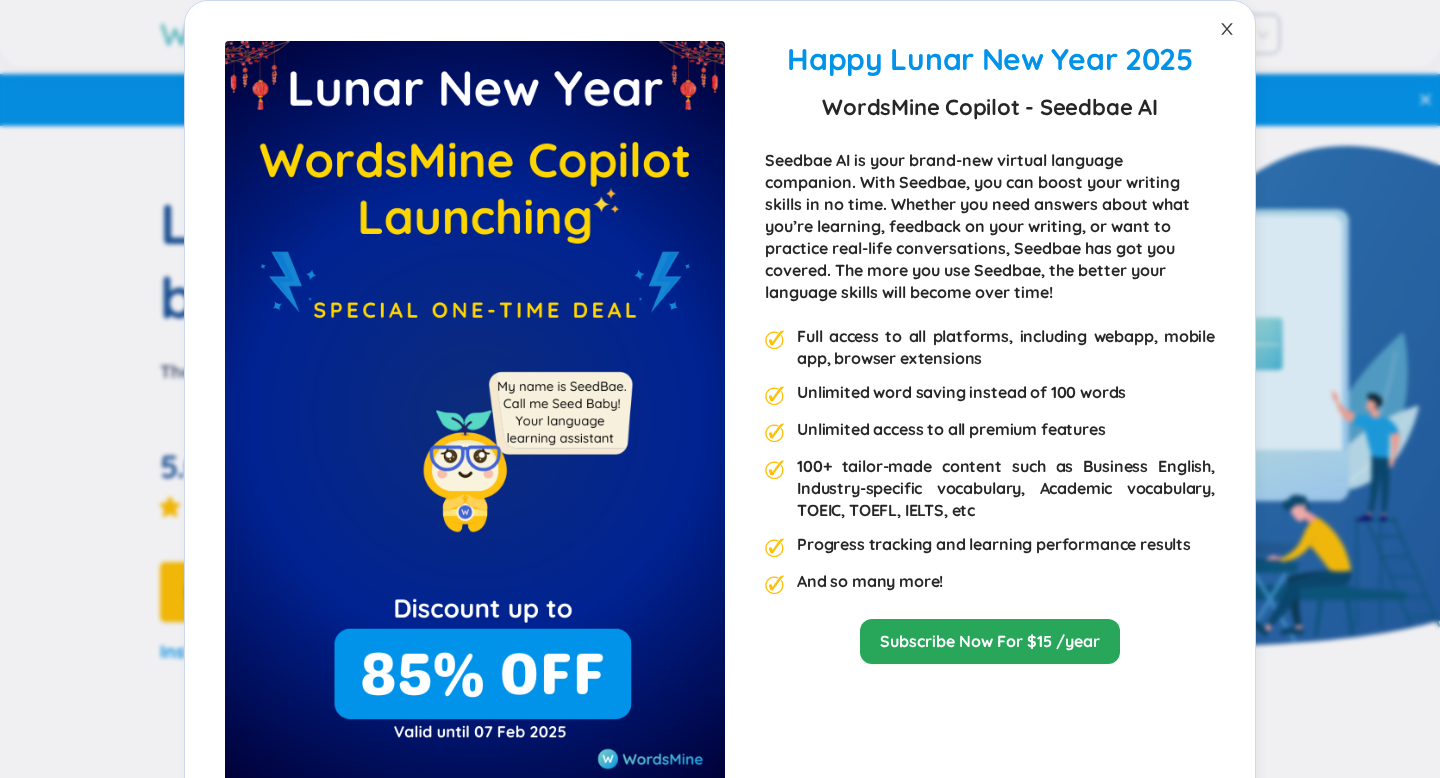 click 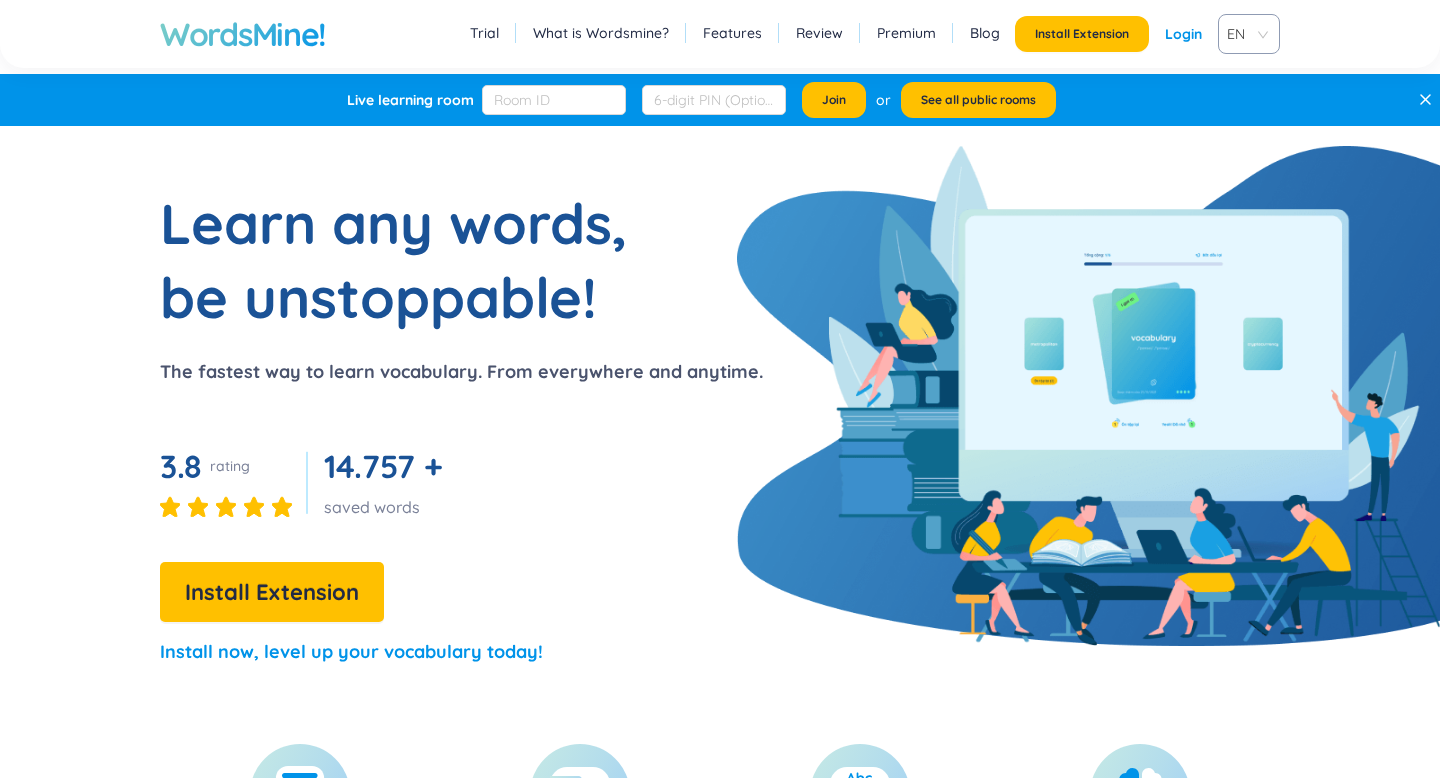scroll, scrollTop: 0, scrollLeft: 0, axis: both 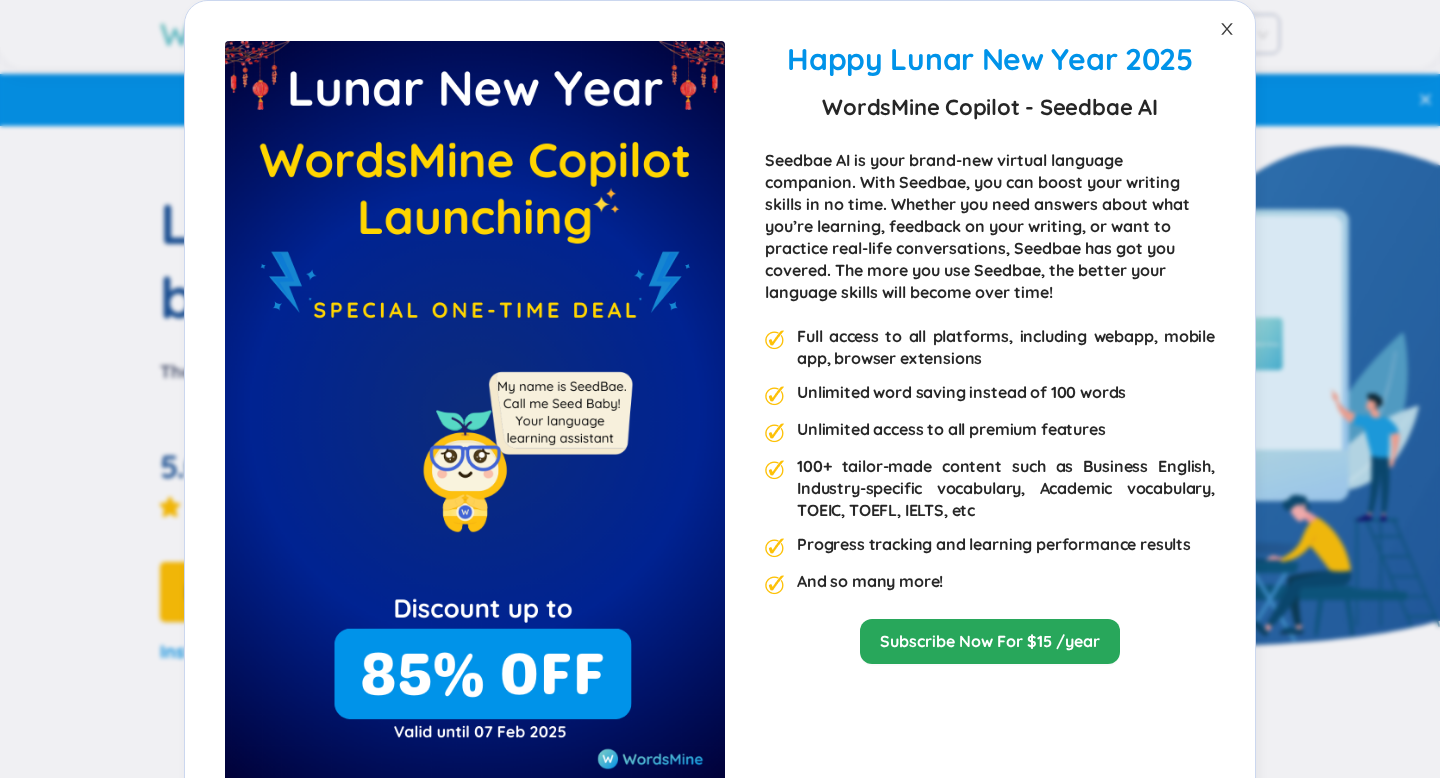 click 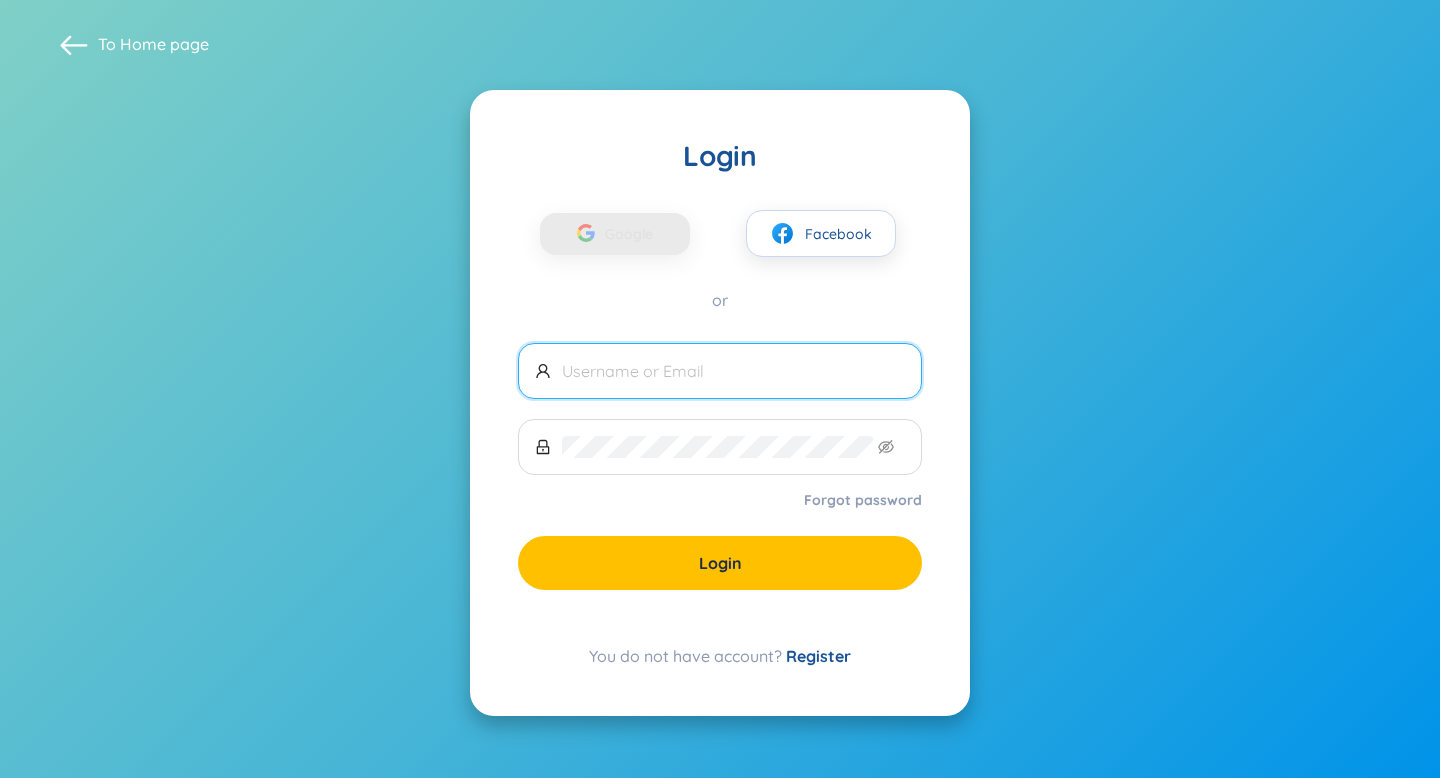 scroll, scrollTop: 0, scrollLeft: 0, axis: both 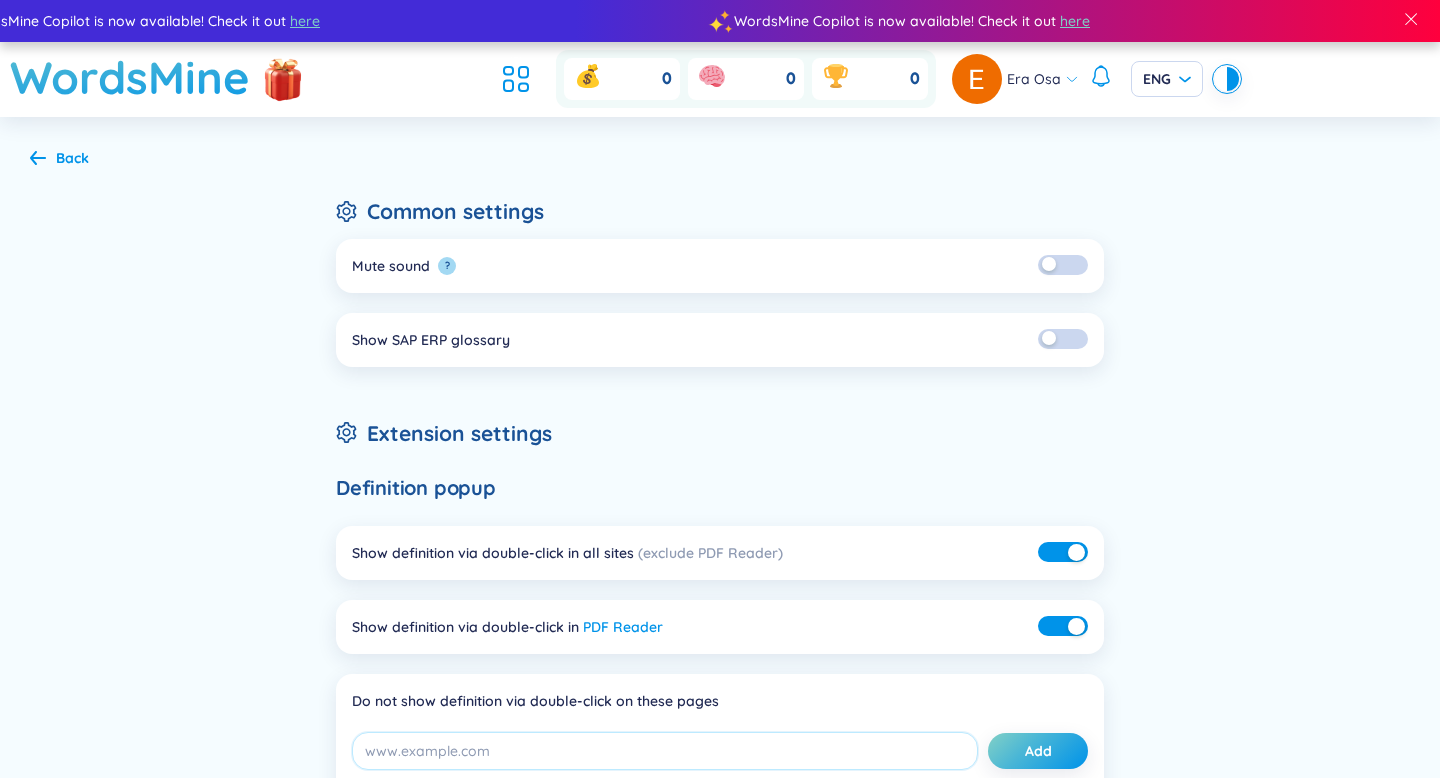 click on "Common settings" at bounding box center [720, 211] 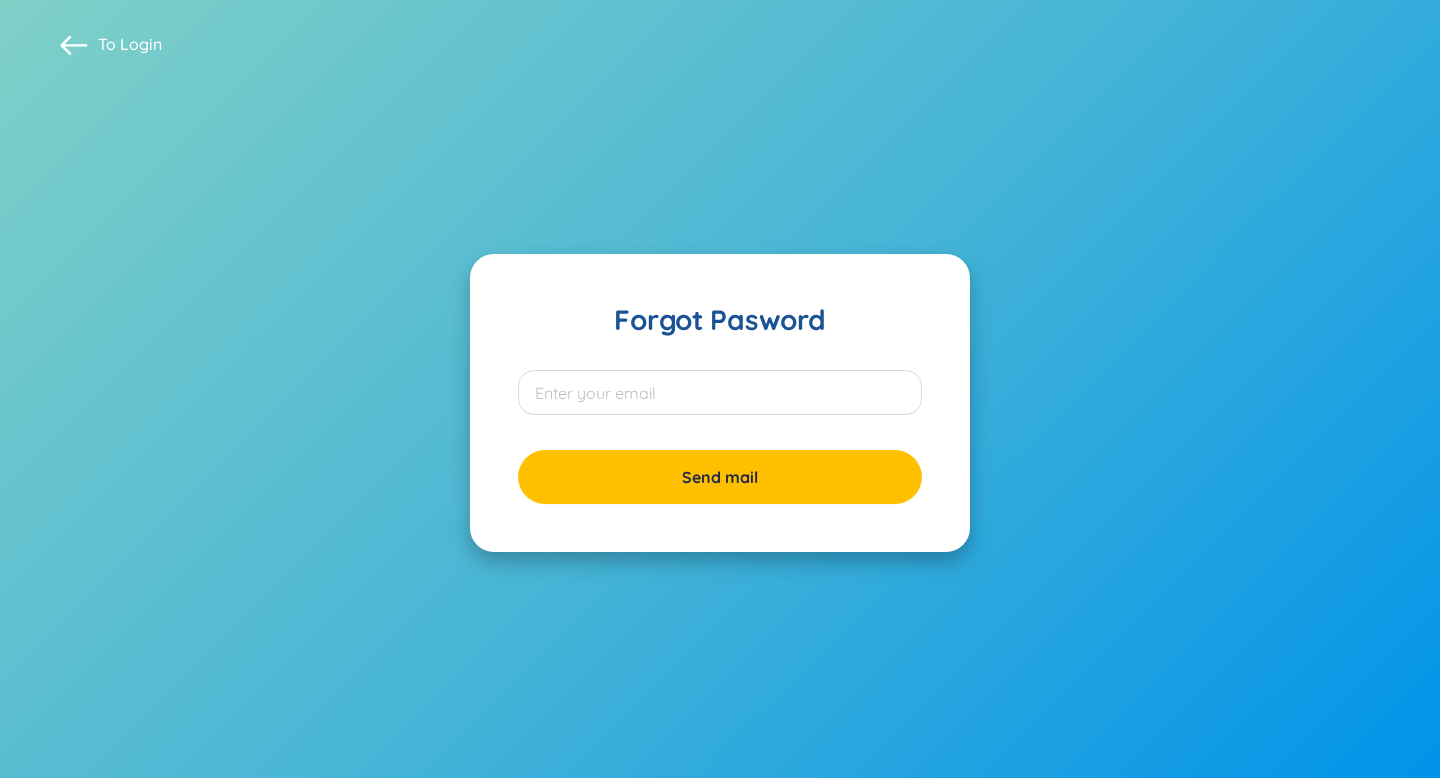 scroll, scrollTop: 0, scrollLeft: 0, axis: both 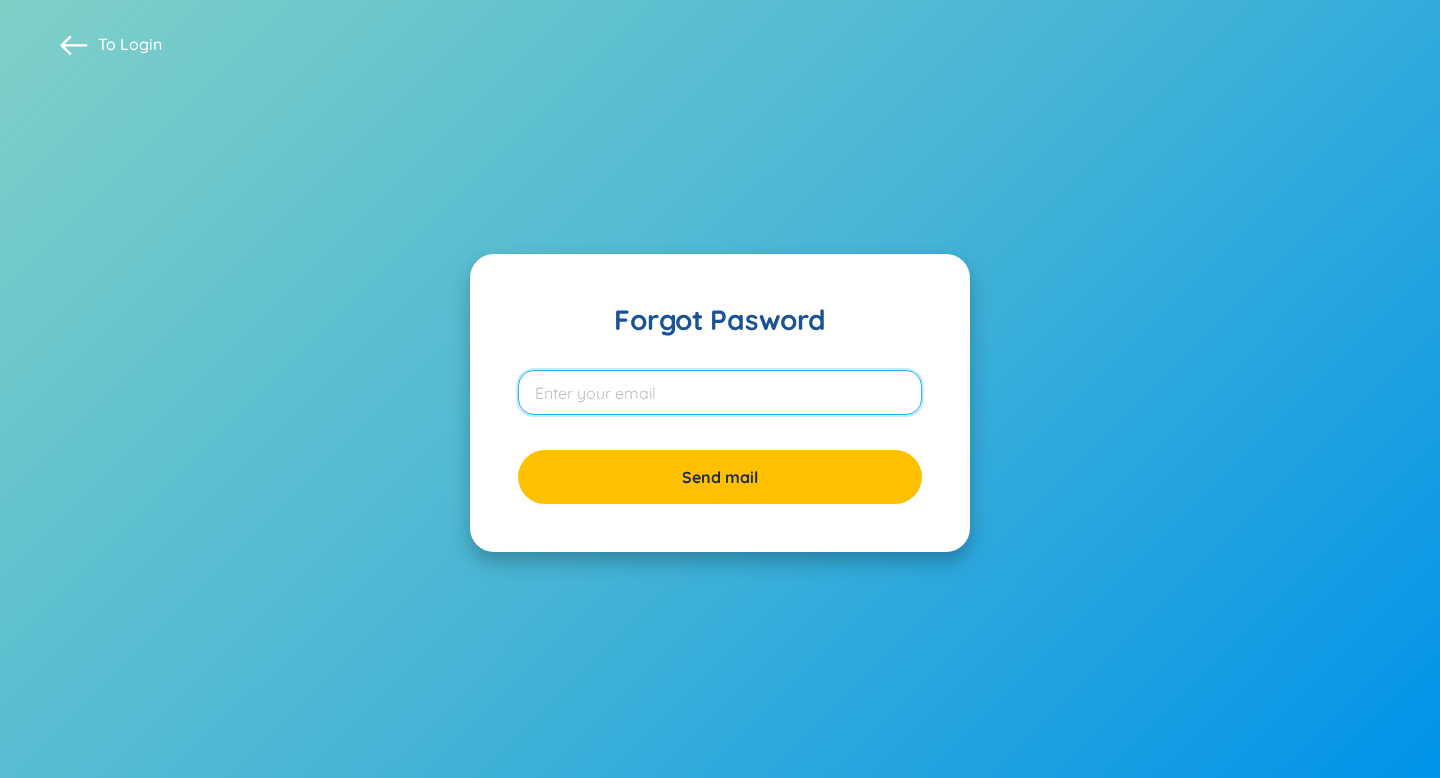 click at bounding box center [720, 392] 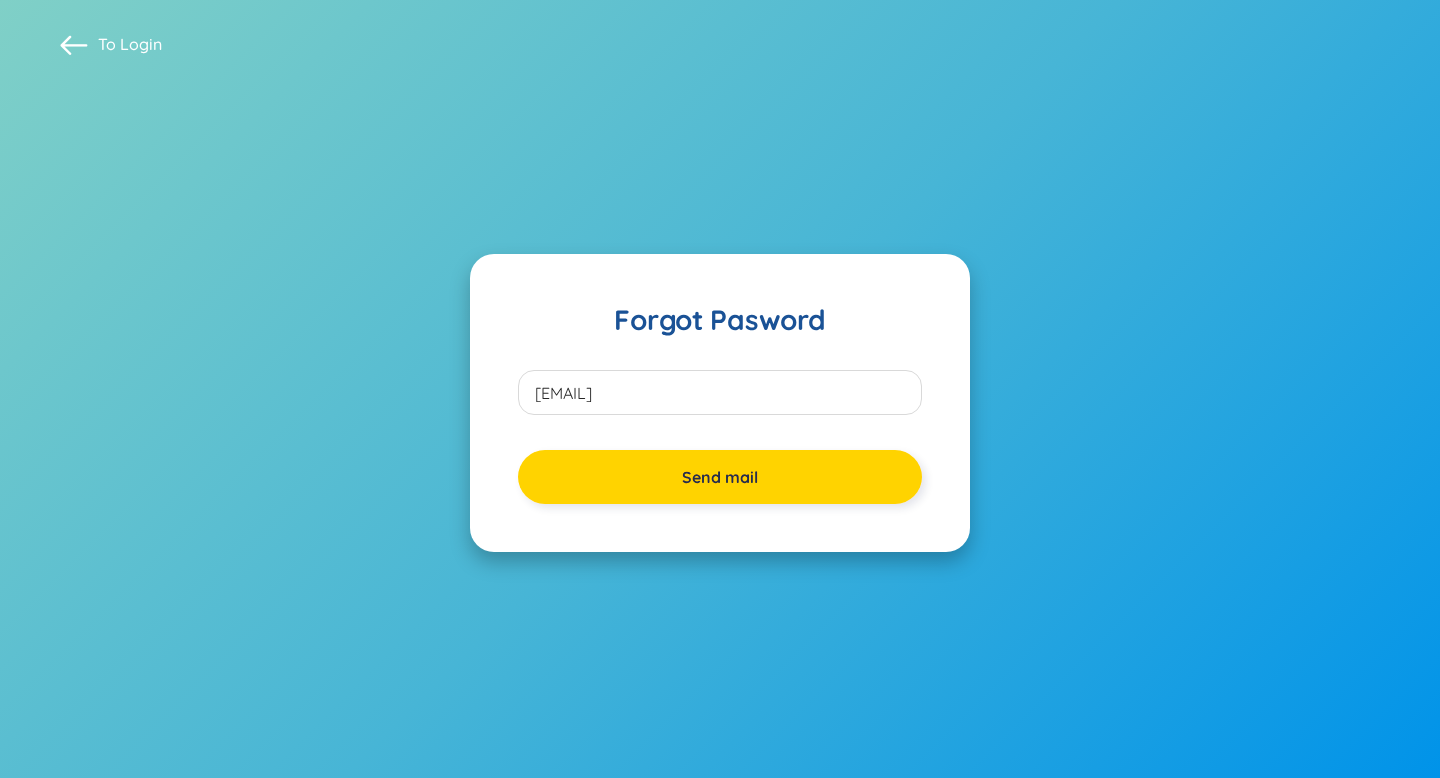 click on "Send mail" at bounding box center (720, 477) 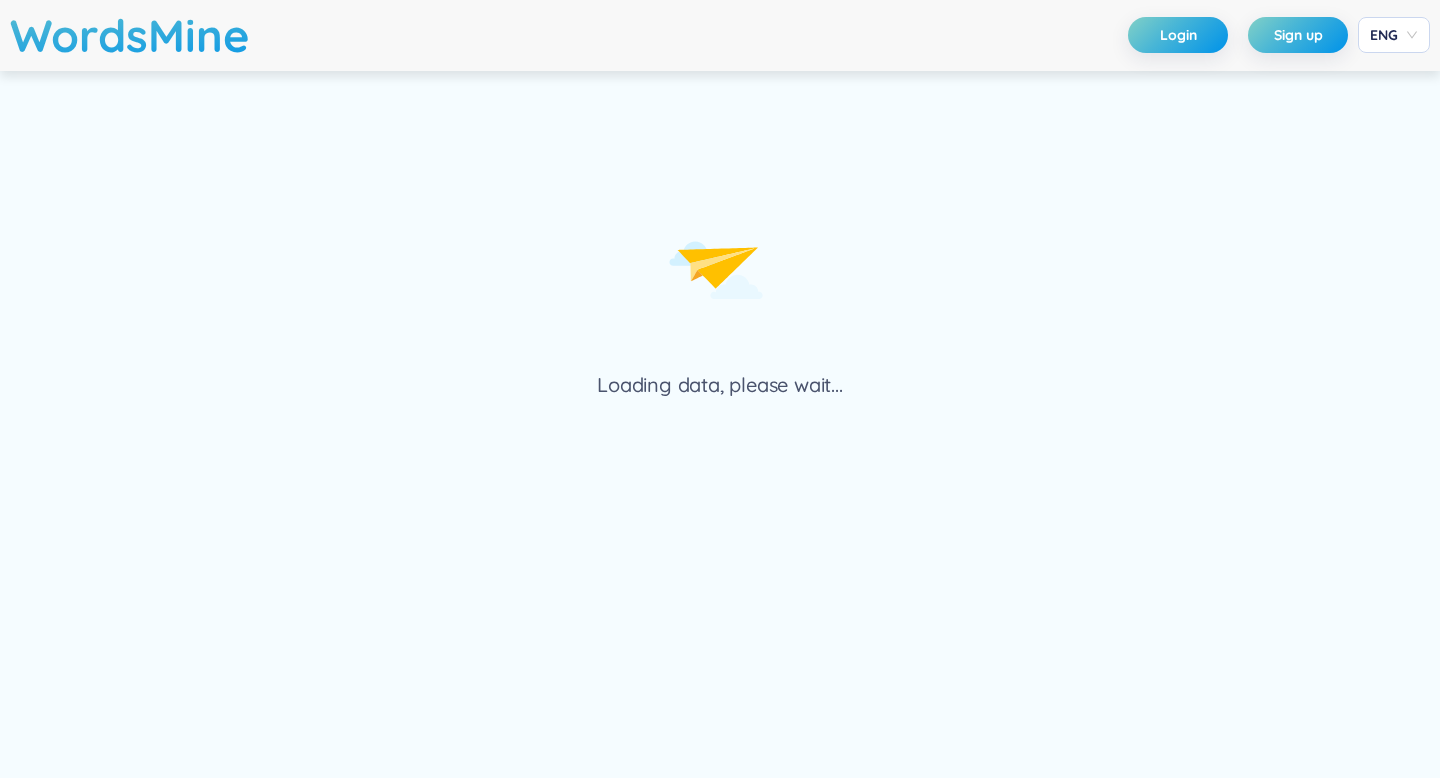 scroll, scrollTop: 0, scrollLeft: 0, axis: both 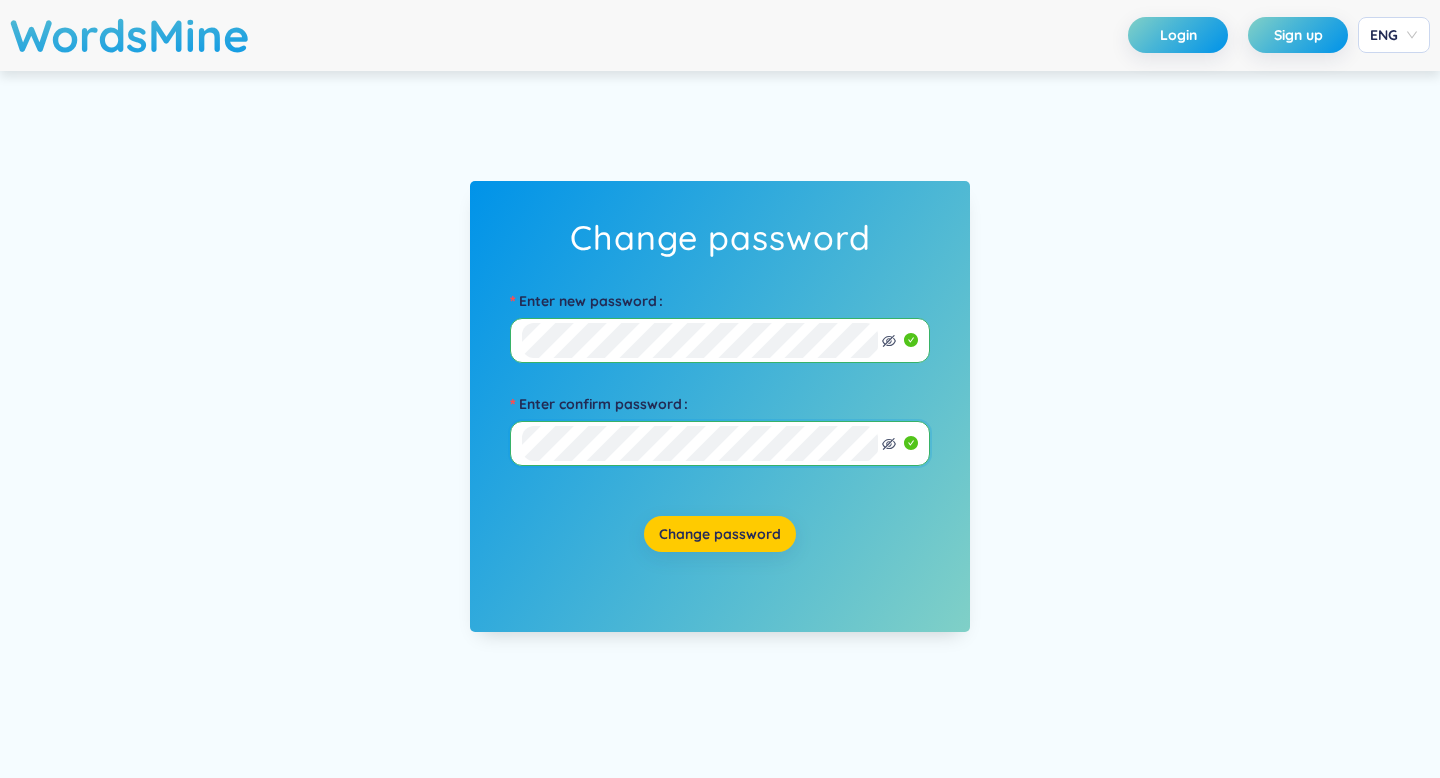 click on "Change password" at bounding box center [720, 534] 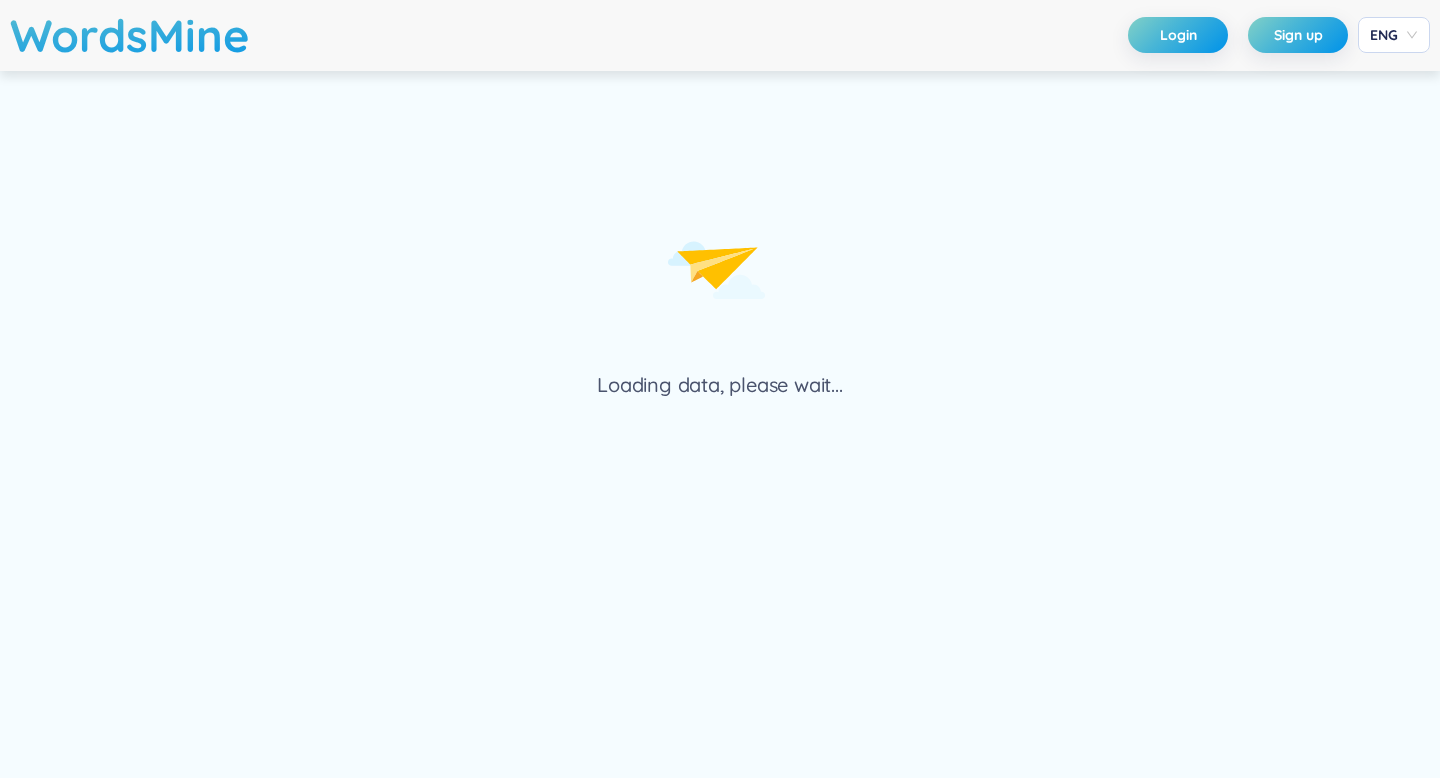 scroll, scrollTop: 0, scrollLeft: 0, axis: both 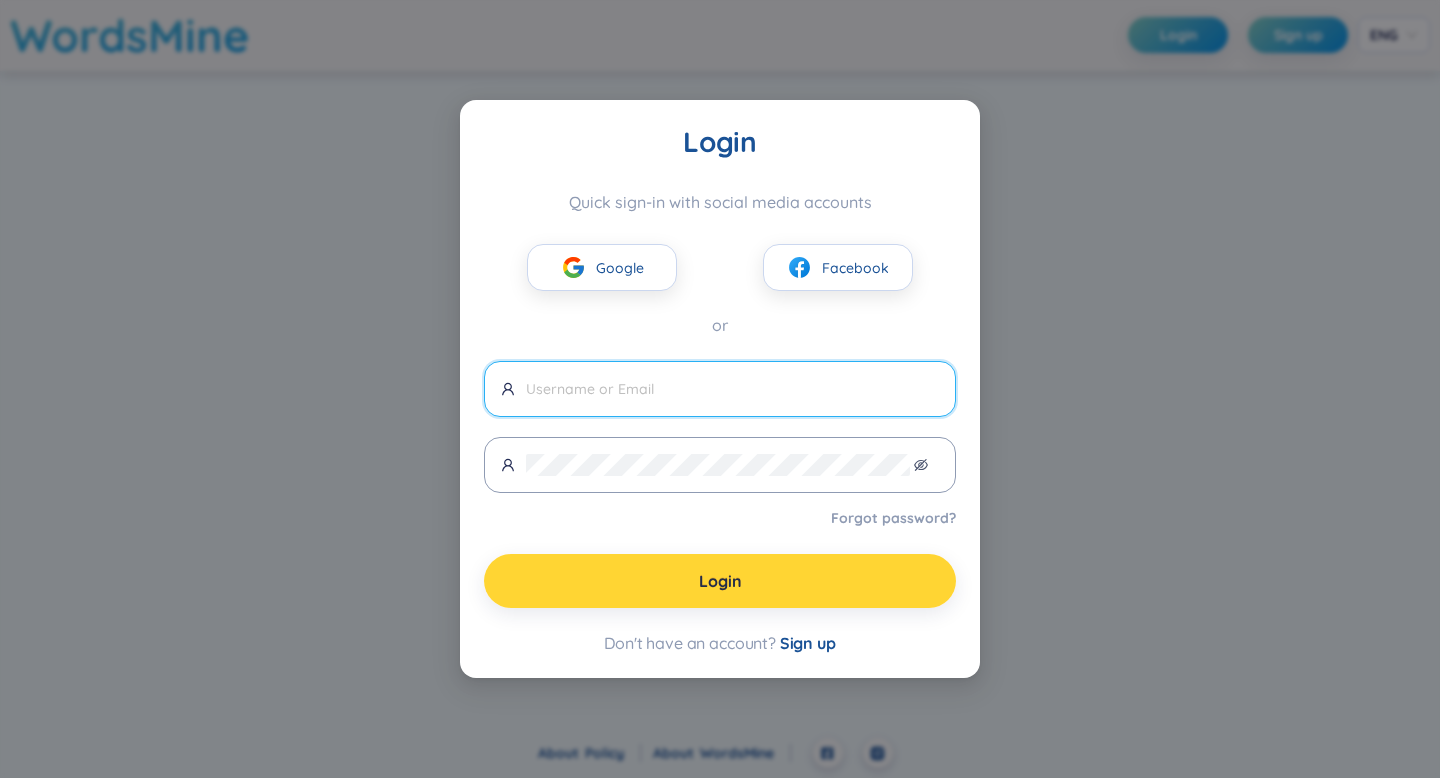 type on "[EMAIL]" 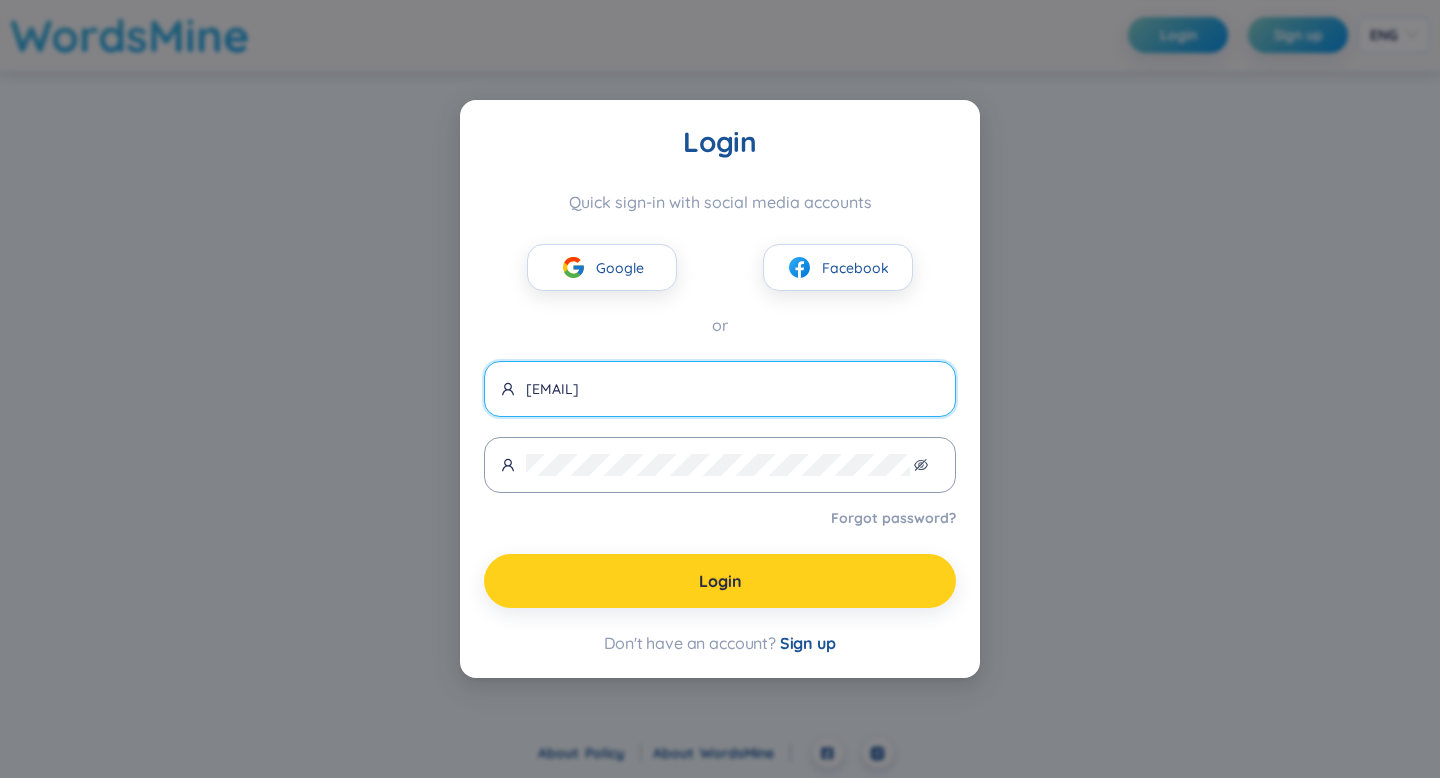 click on "Login" at bounding box center (720, 581) 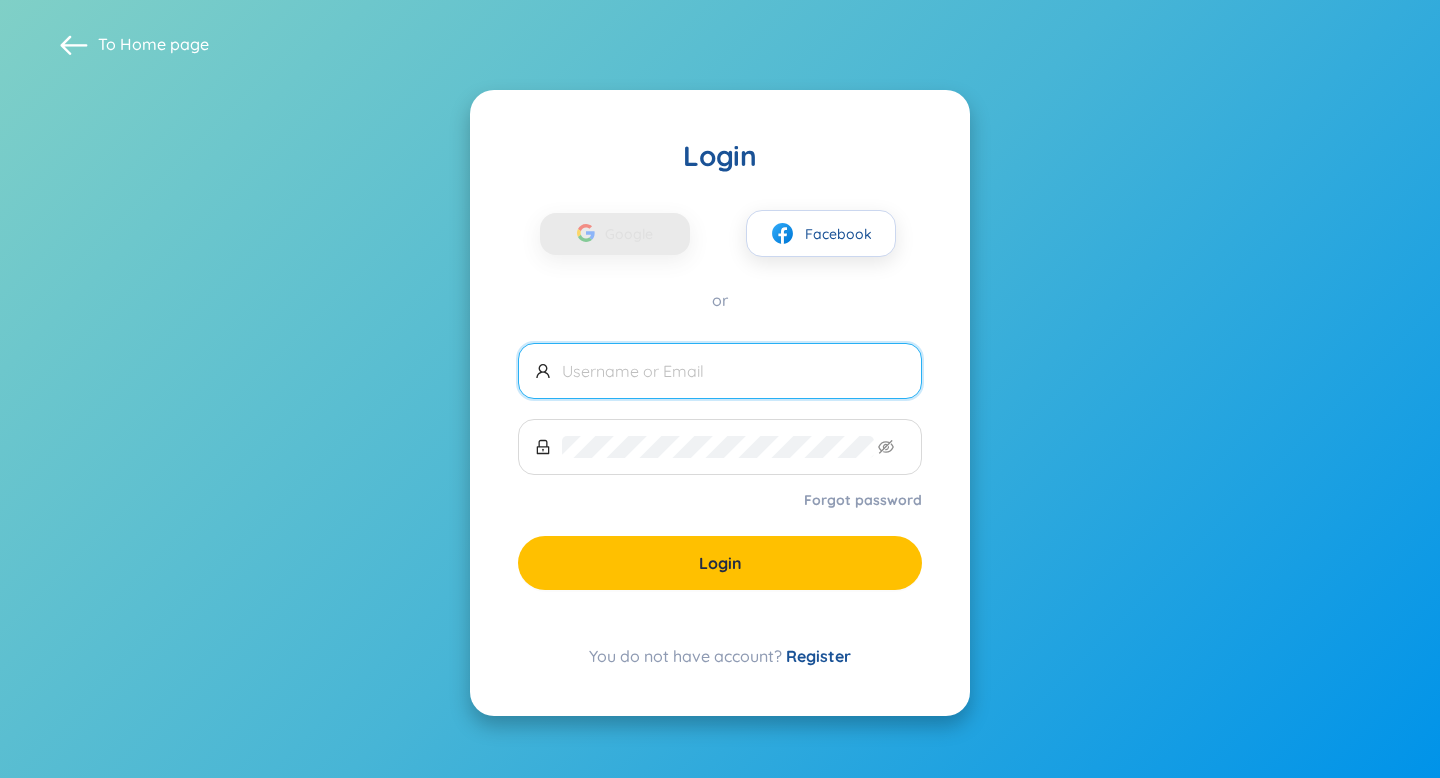 scroll, scrollTop: 0, scrollLeft: 0, axis: both 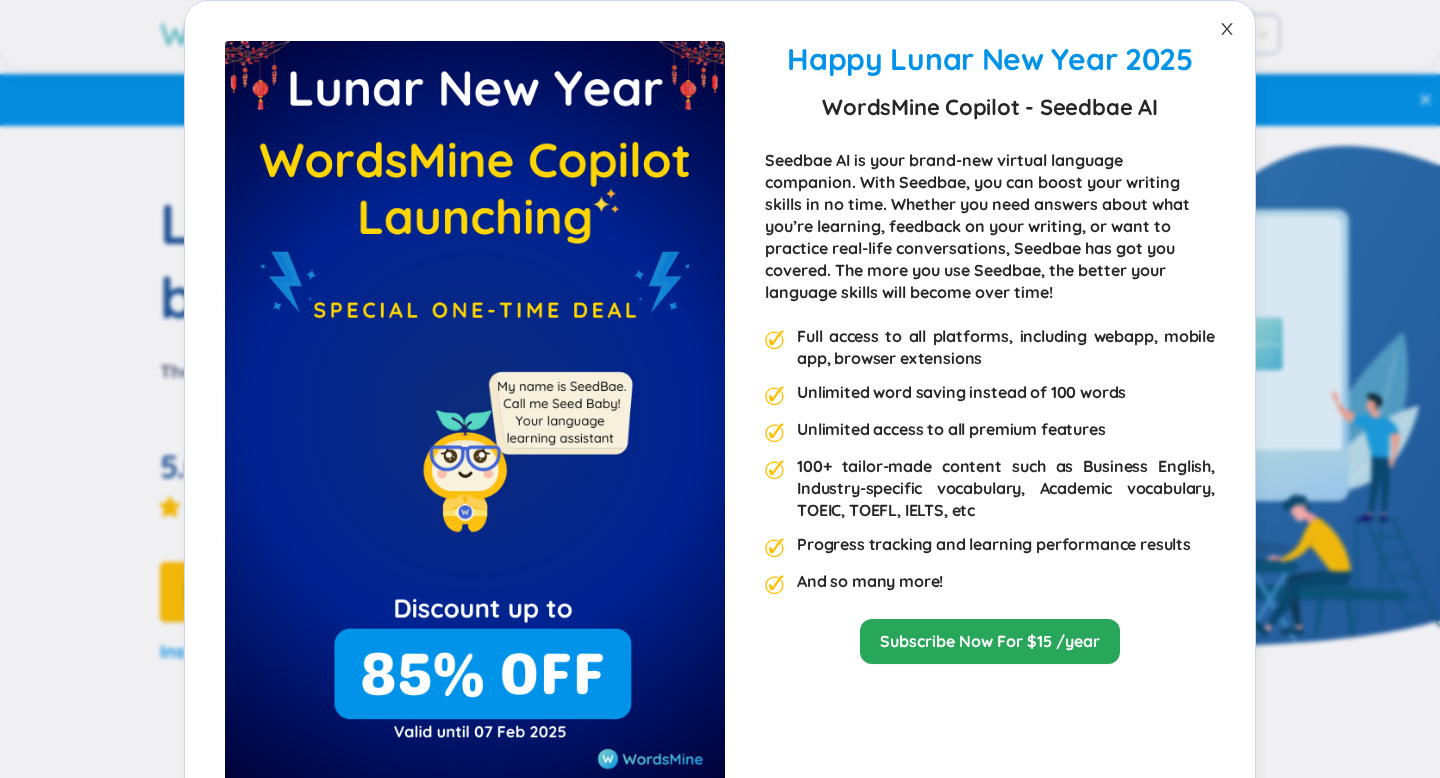 click 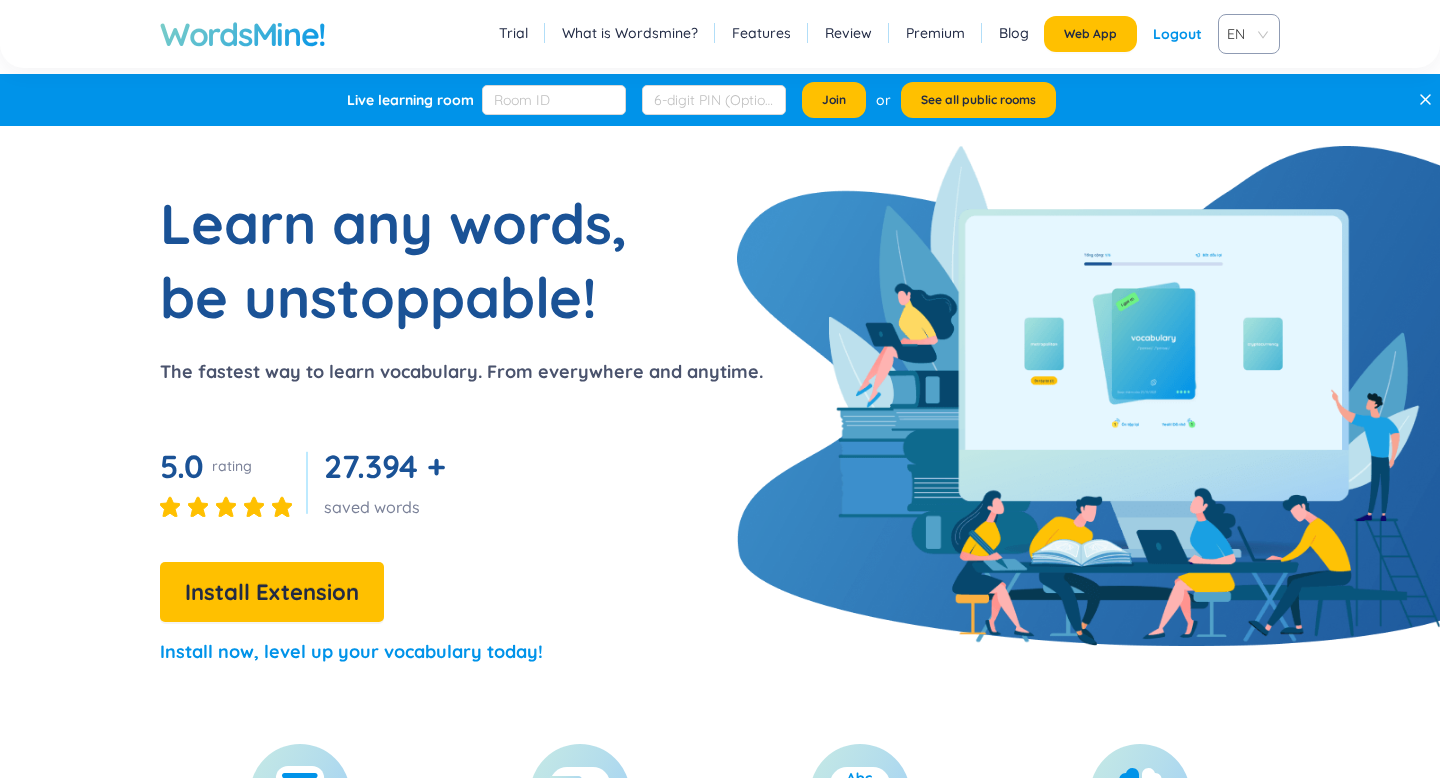 click on "Logout" at bounding box center [1177, 34] 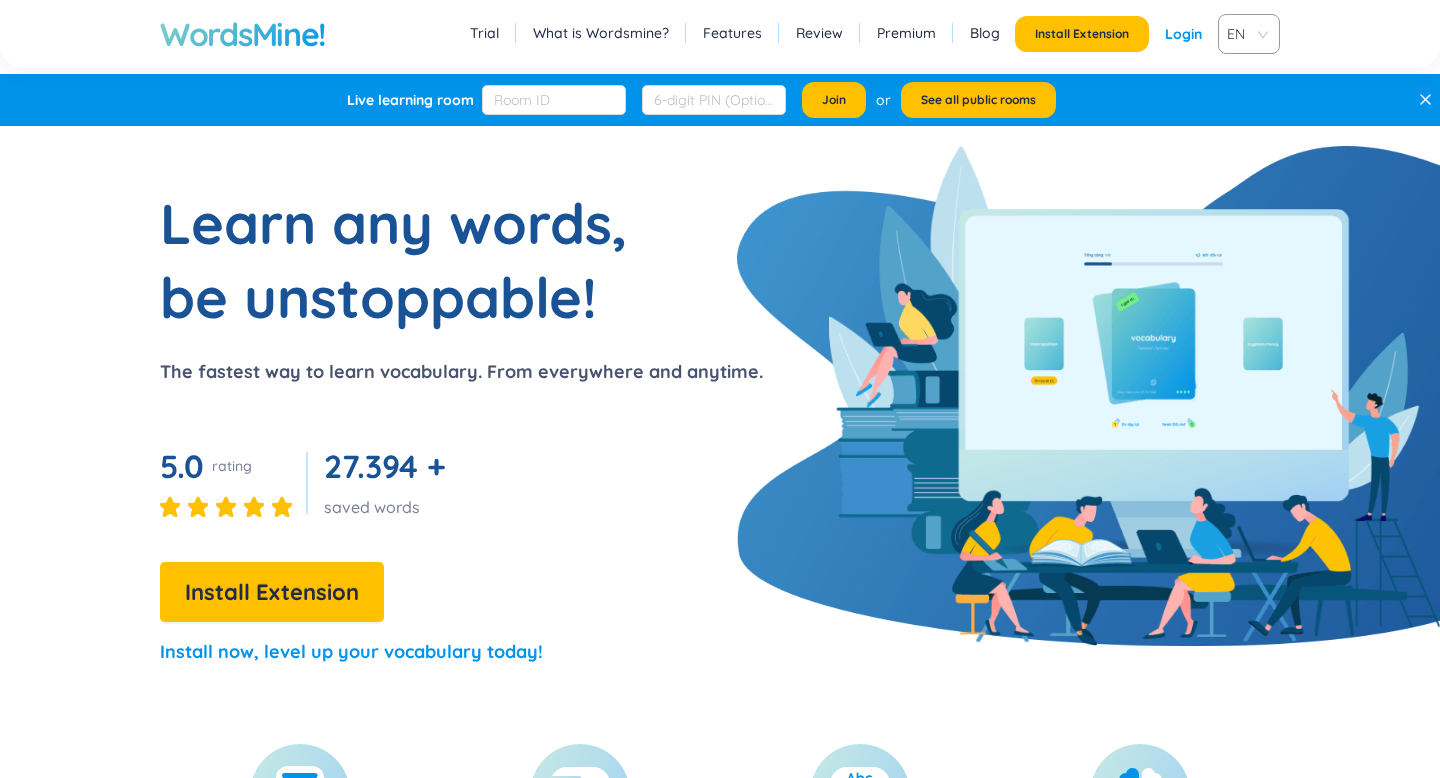 click on "Login" at bounding box center [1183, 34] 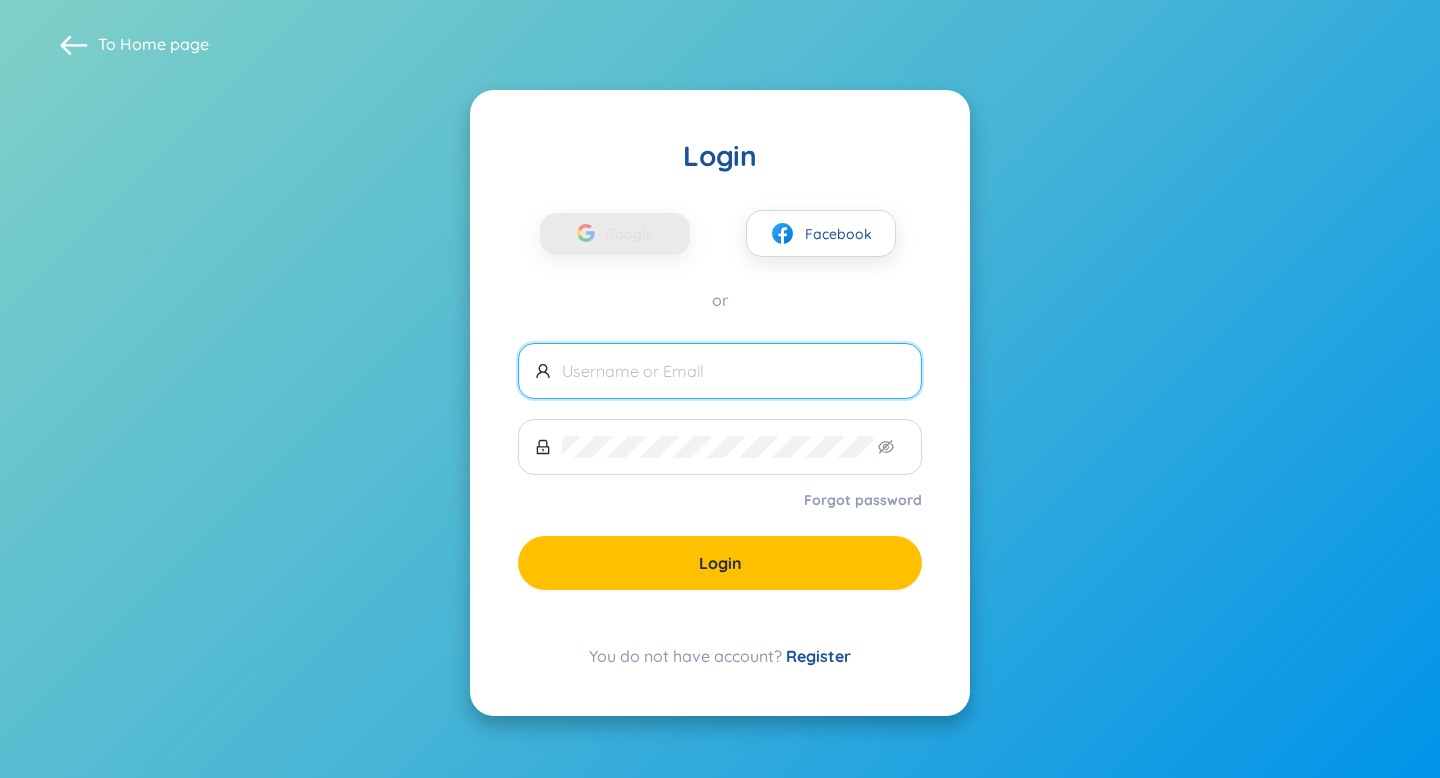 scroll, scrollTop: 0, scrollLeft: 0, axis: both 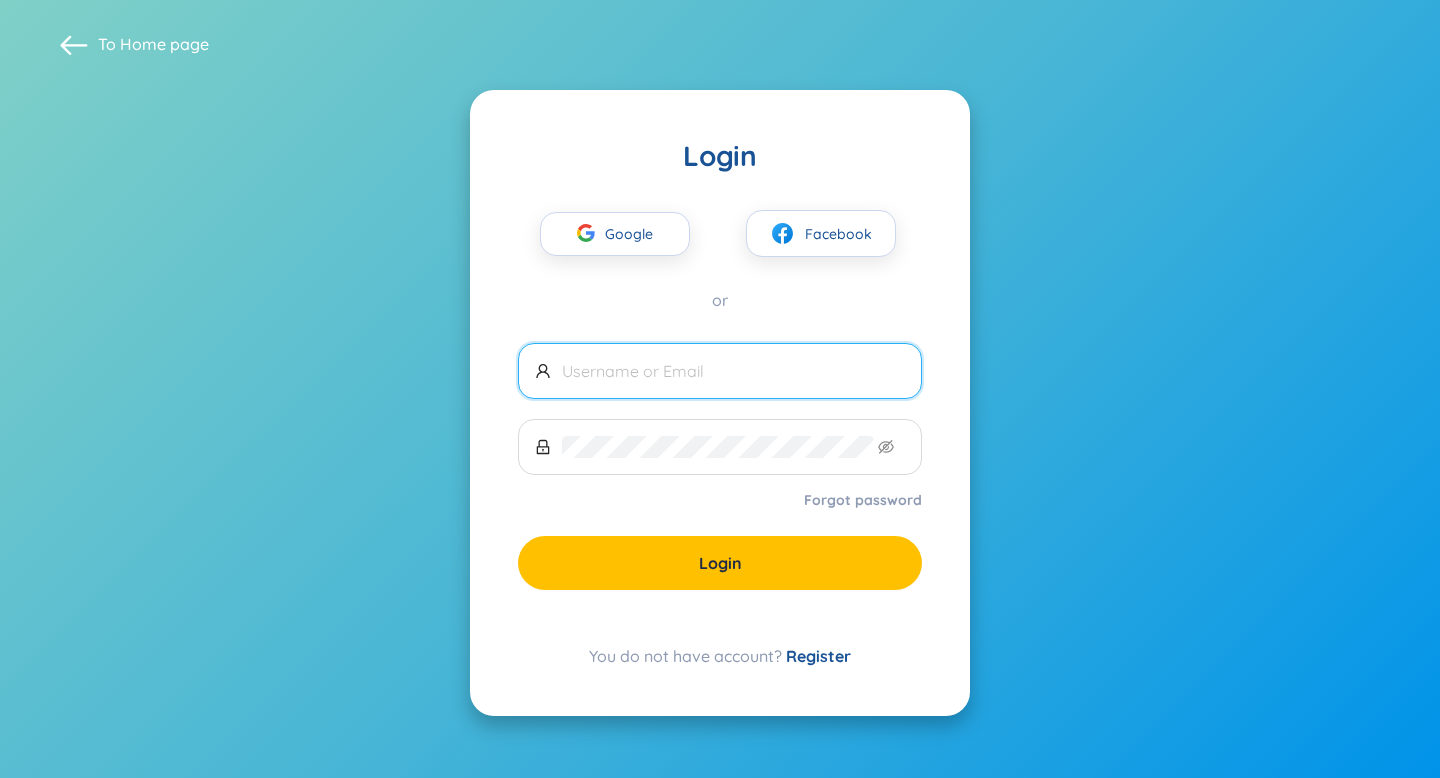 click at bounding box center [733, 371] 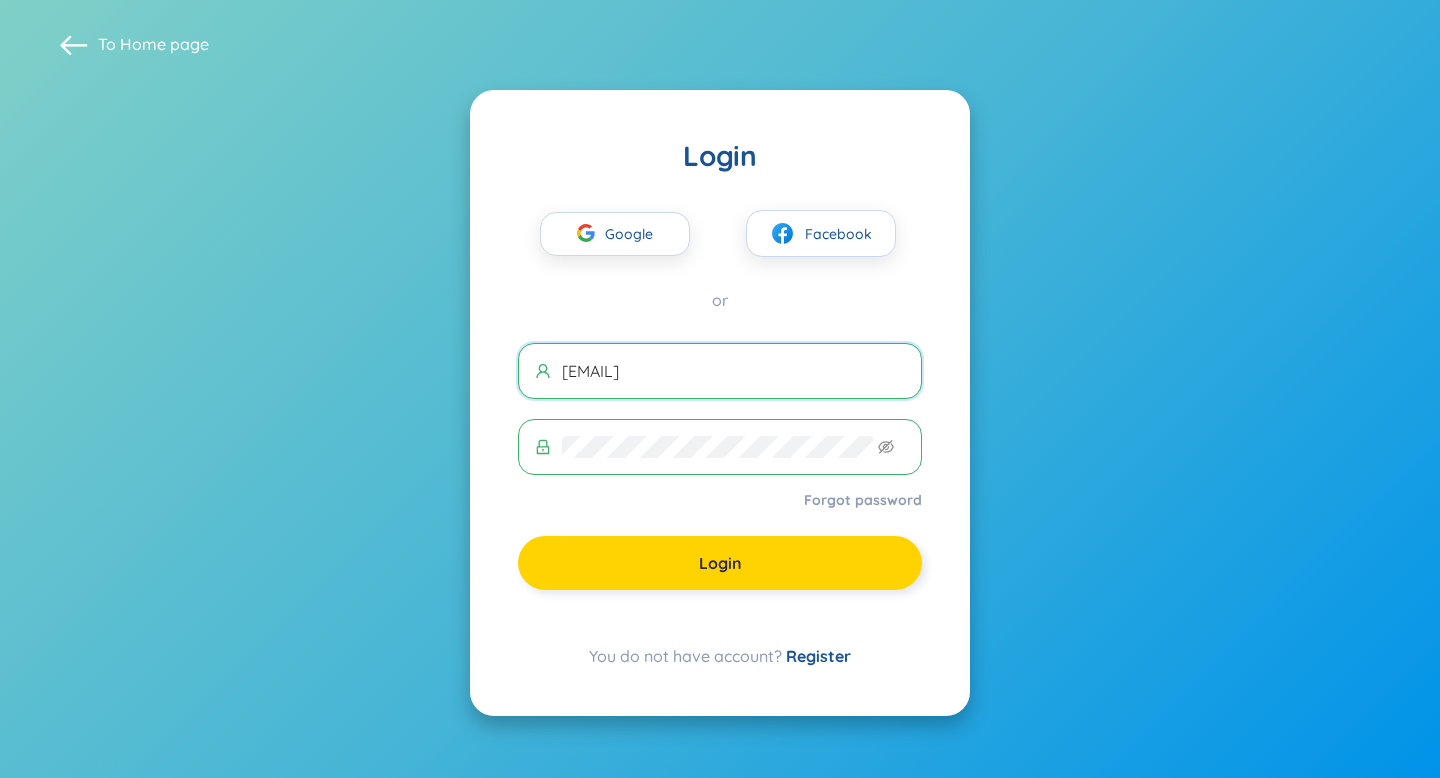 click on "Login" at bounding box center [720, 563] 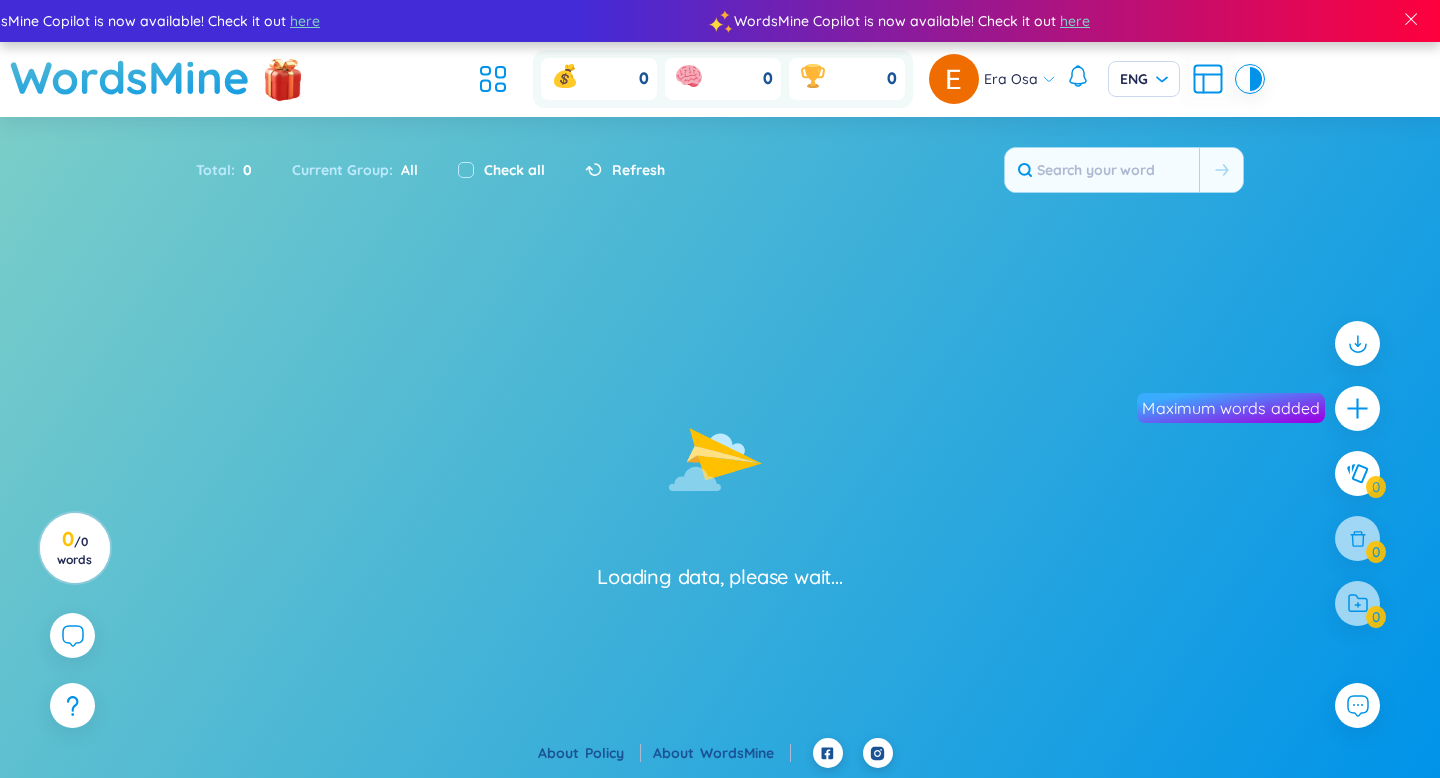 scroll, scrollTop: 0, scrollLeft: 0, axis: both 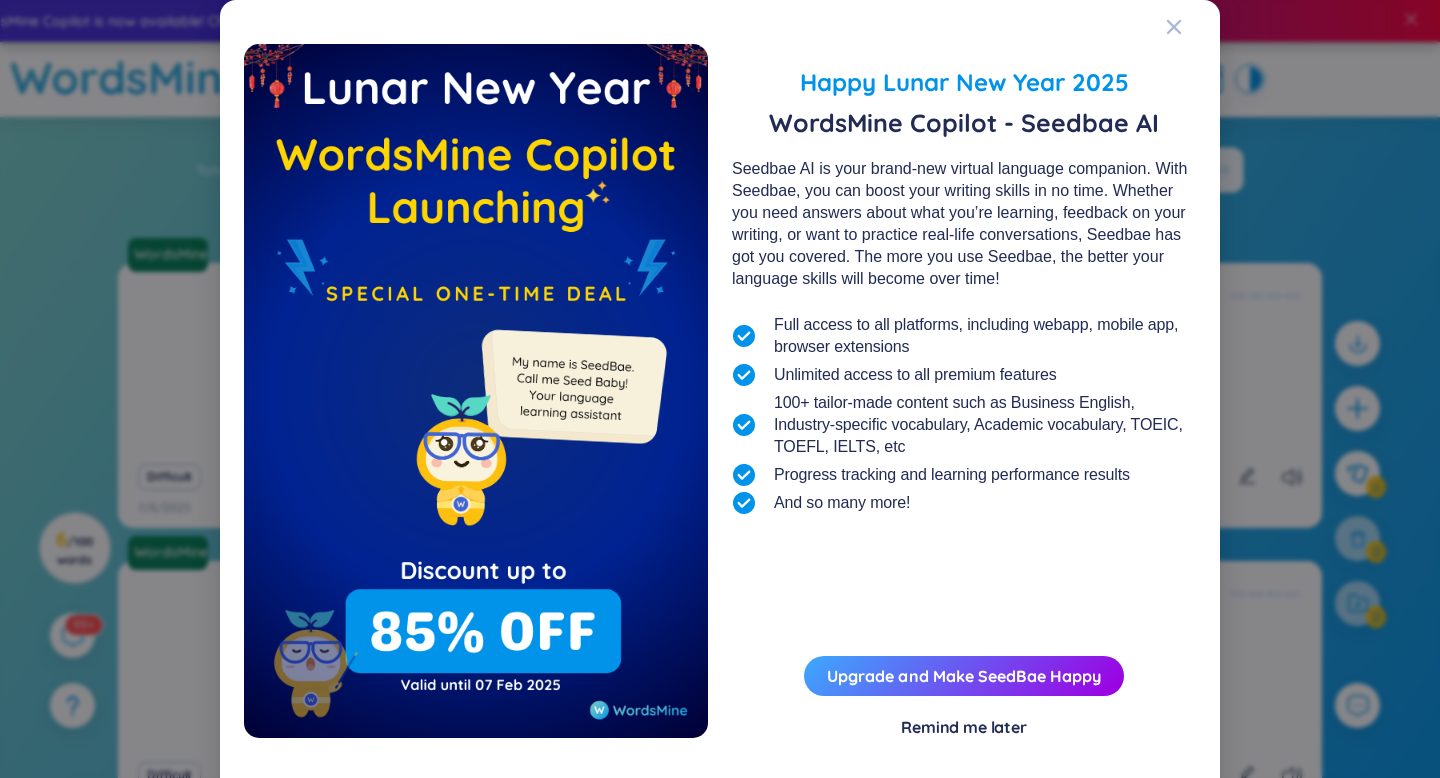 click on "Remind me later" at bounding box center [964, 727] 